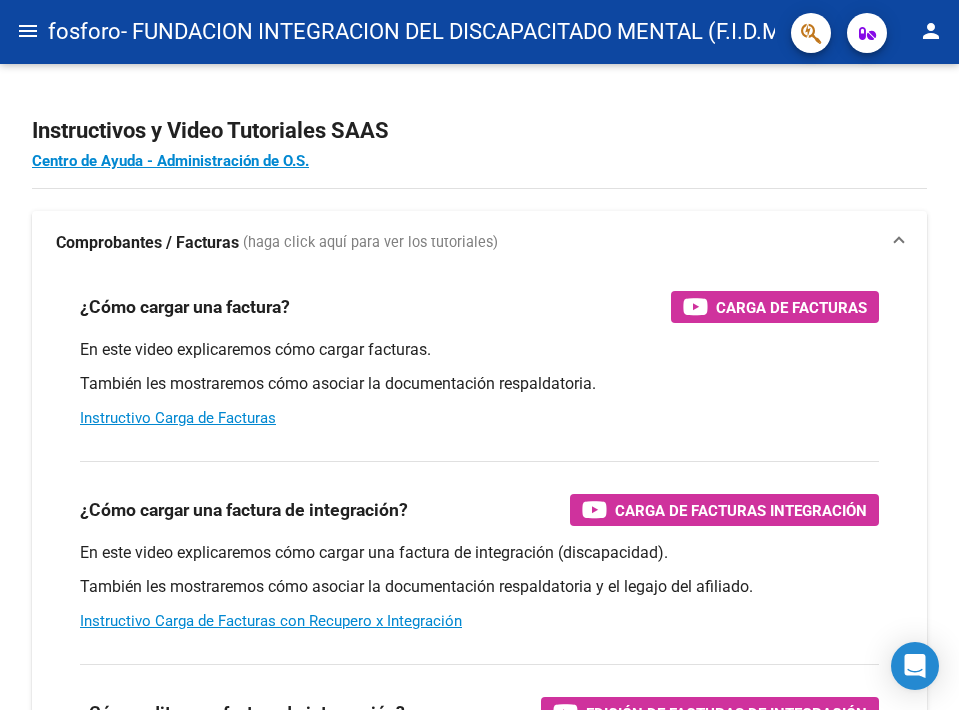 scroll, scrollTop: 0, scrollLeft: 0, axis: both 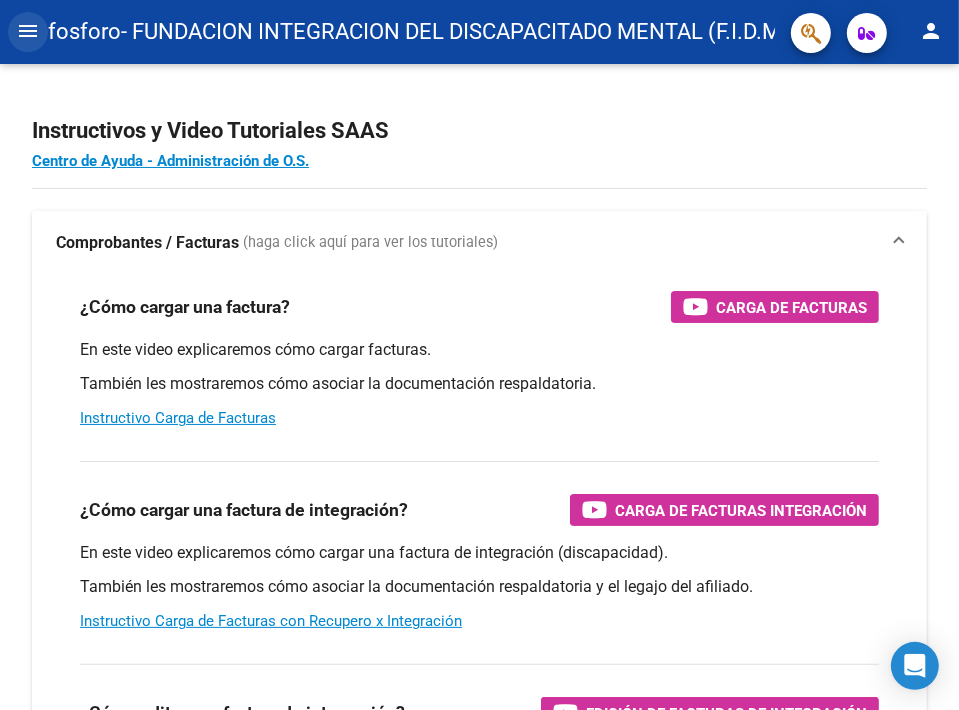 click on "menu" 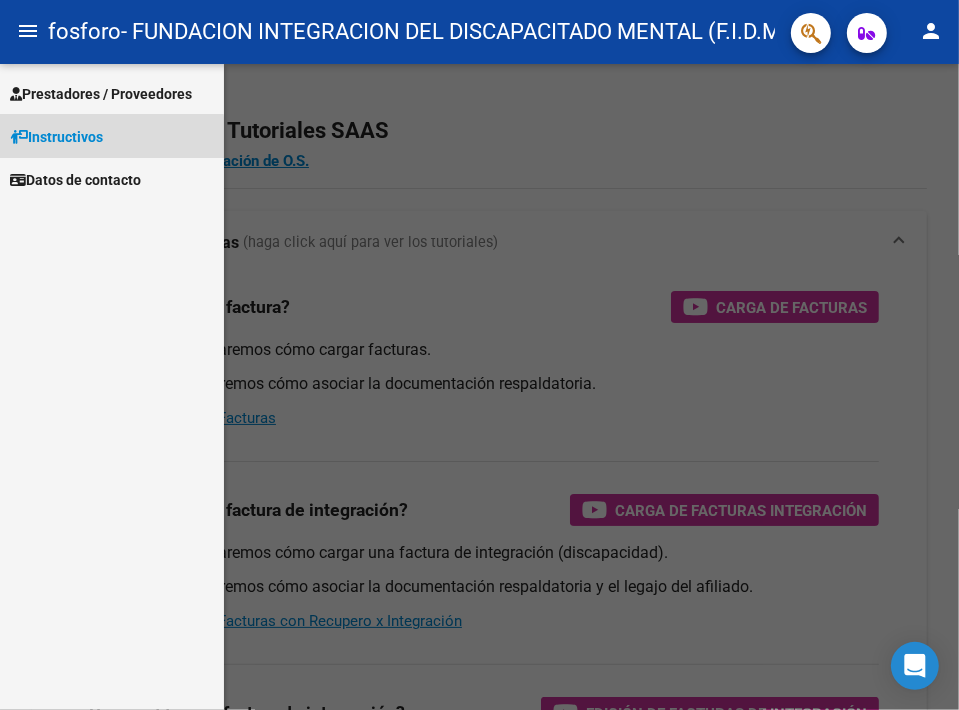 click on "Instructivos" at bounding box center [56, 137] 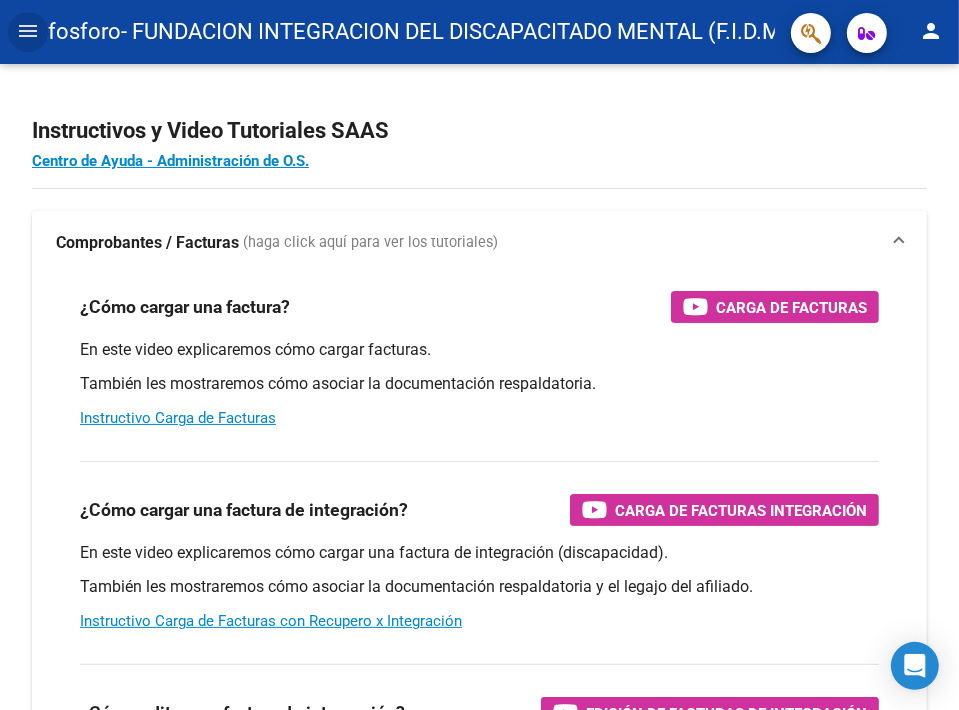 click on "menu" 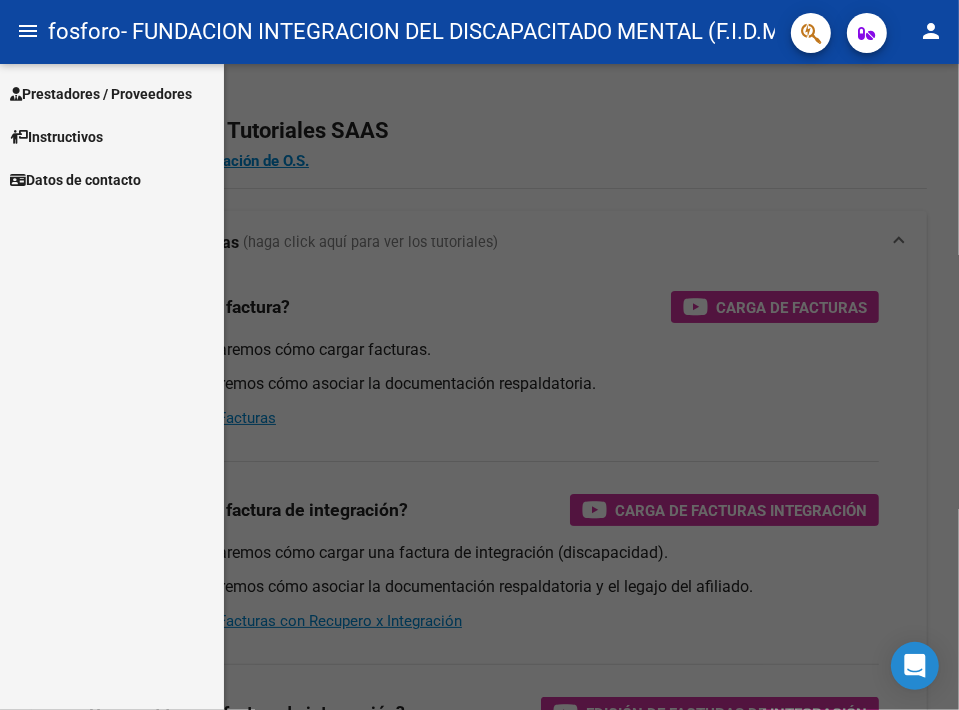 click on "Prestadores / Proveedores" at bounding box center (101, 94) 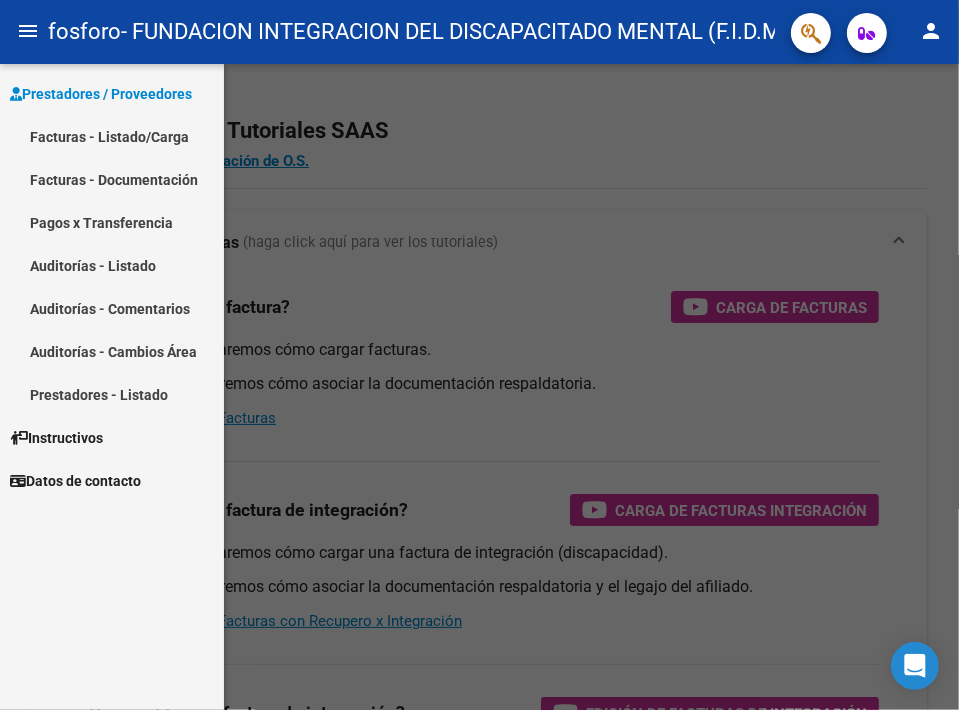 click on "Facturas - Listado/Carga" at bounding box center [112, 136] 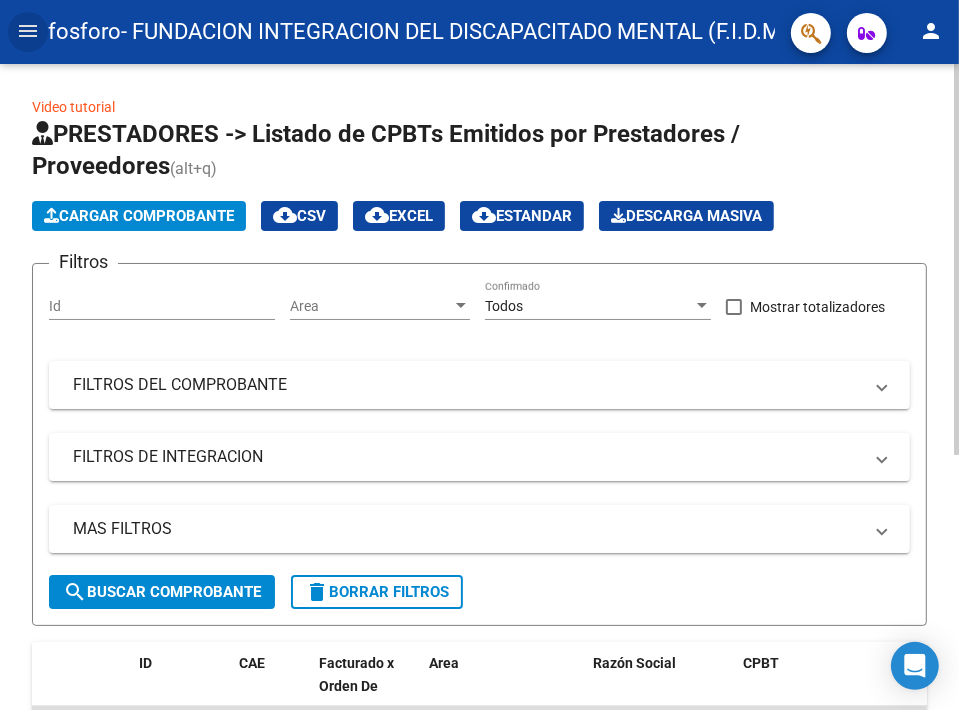 click on "Cargar Comprobante" 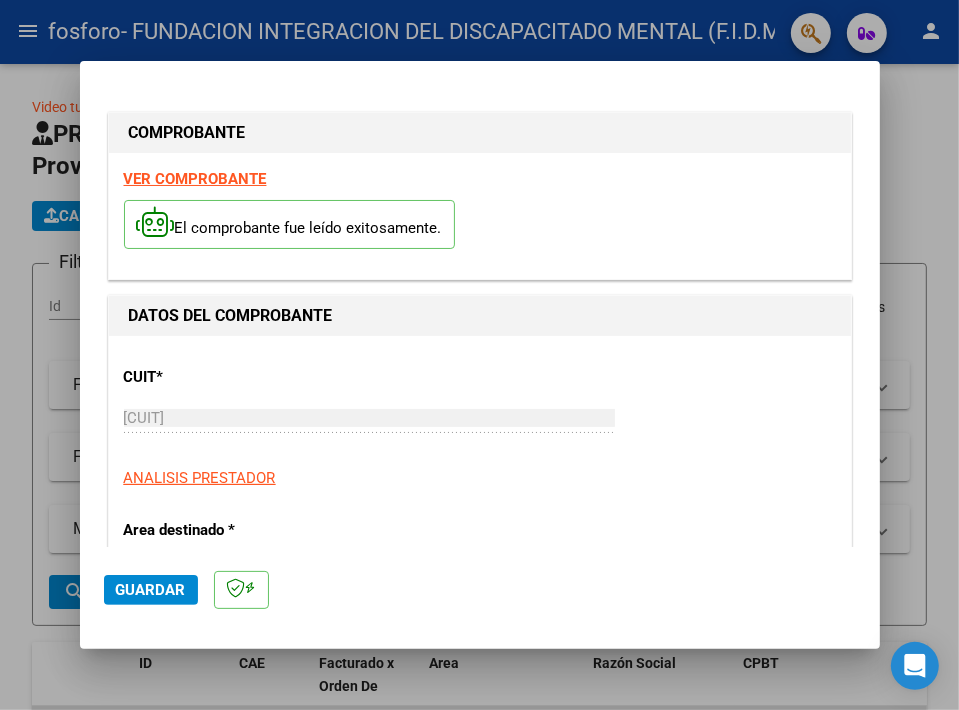 click on "Guardar" 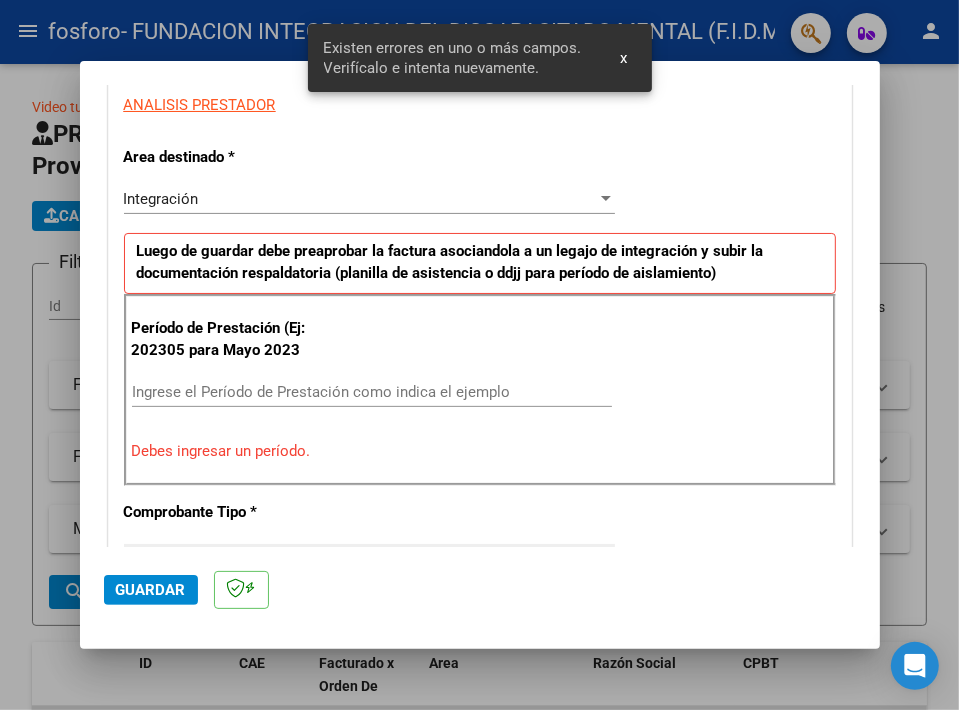 scroll, scrollTop: 426, scrollLeft: 0, axis: vertical 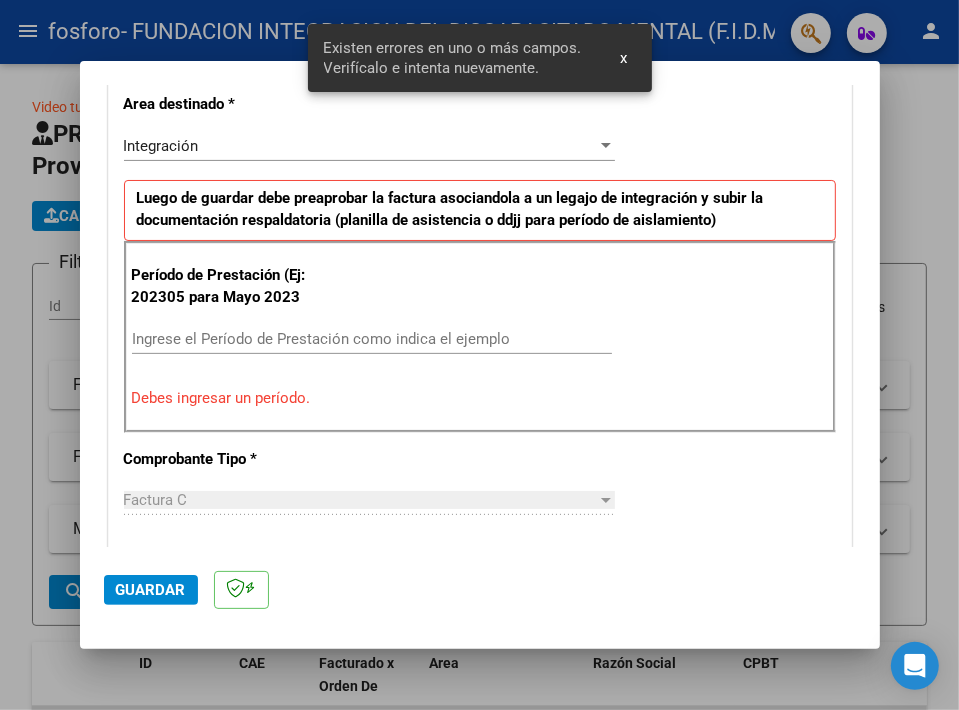 click on "Debes ingresar un período." at bounding box center [480, 398] 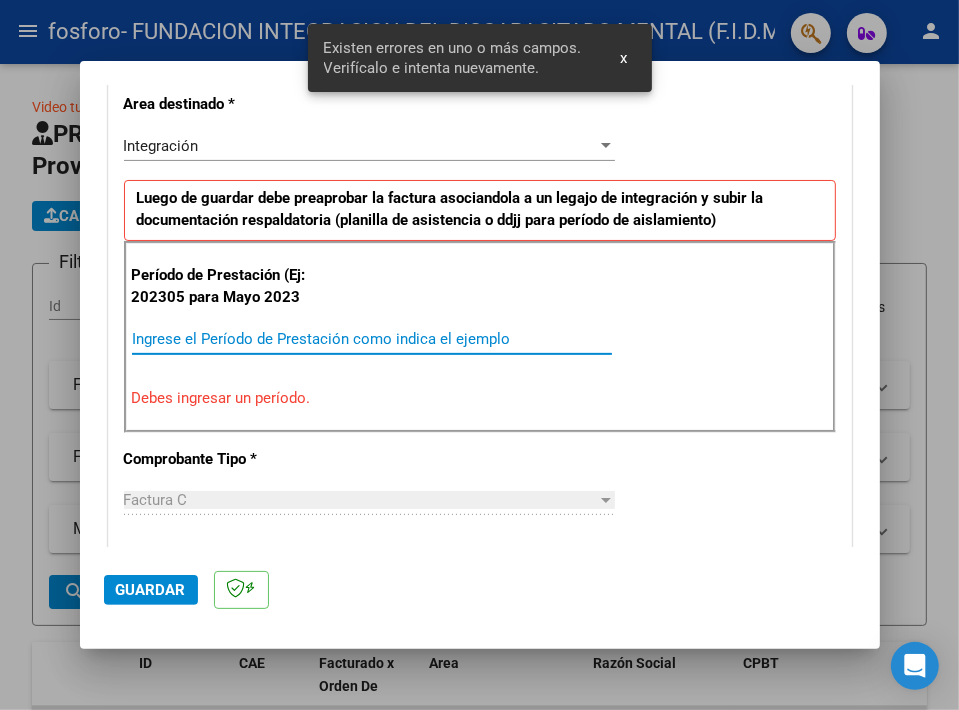 click on "Ingrese el Período de Prestación como indica el ejemplo" at bounding box center [372, 339] 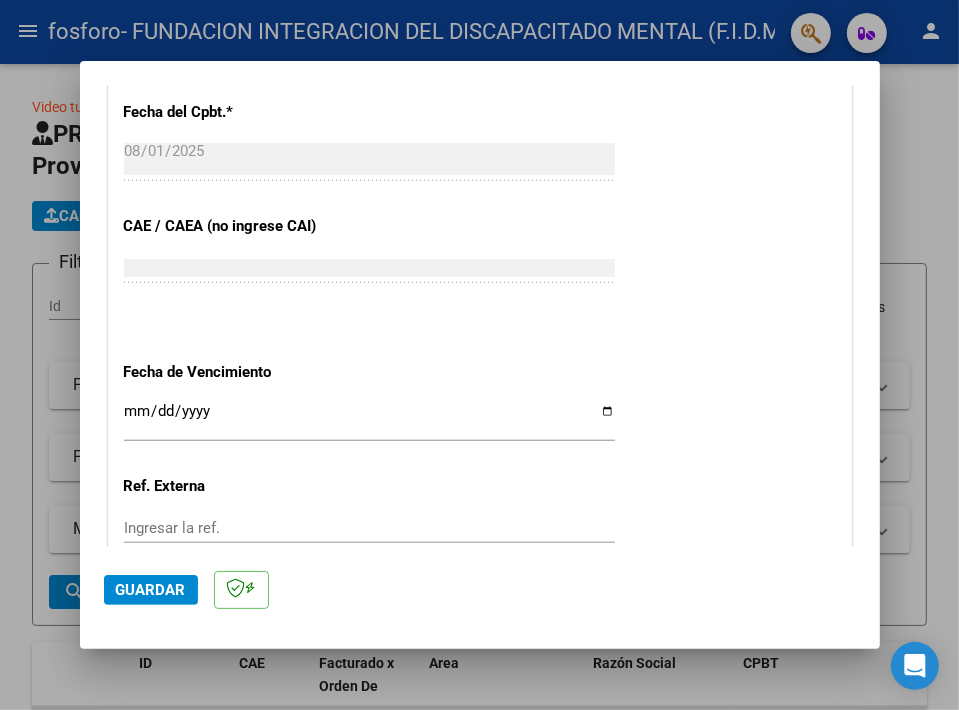 scroll, scrollTop: 1126, scrollLeft: 0, axis: vertical 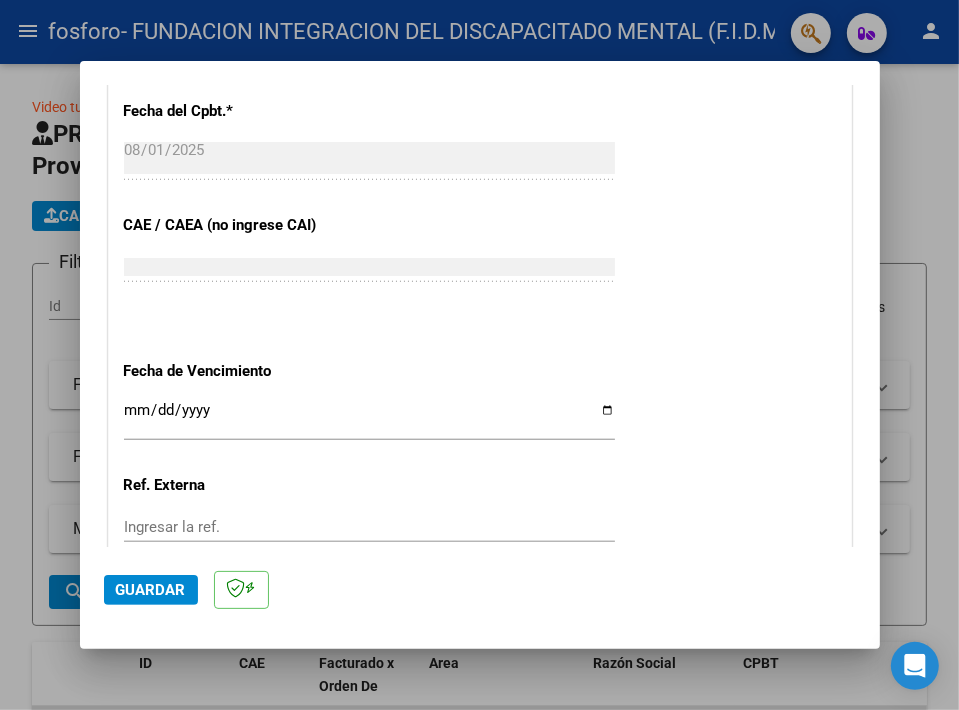 type on "202507" 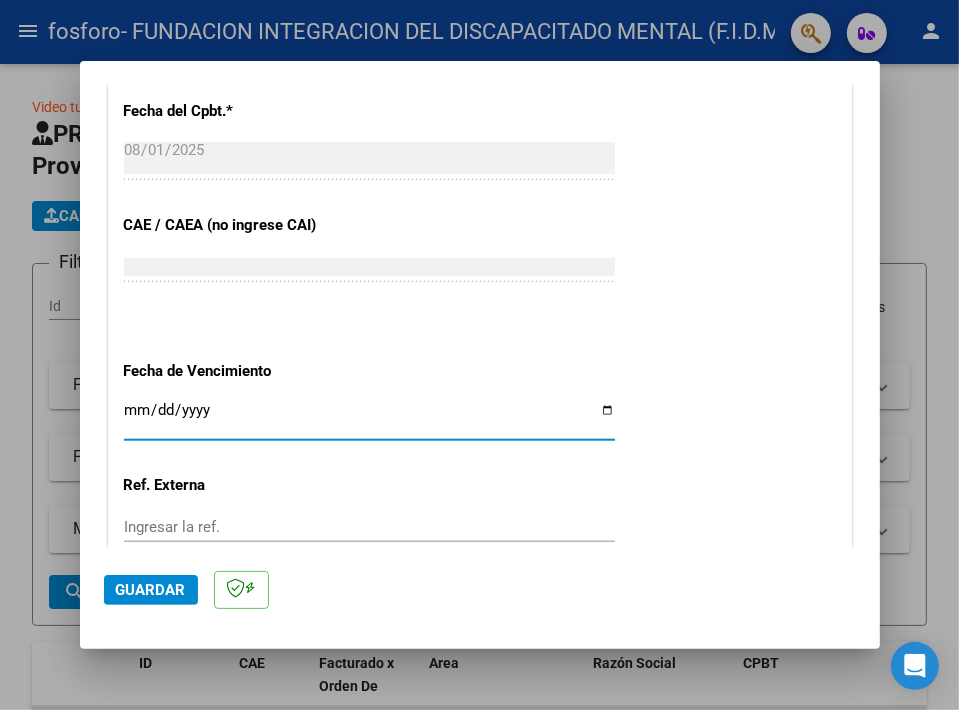 click on "Ingresar la fecha" at bounding box center [369, 418] 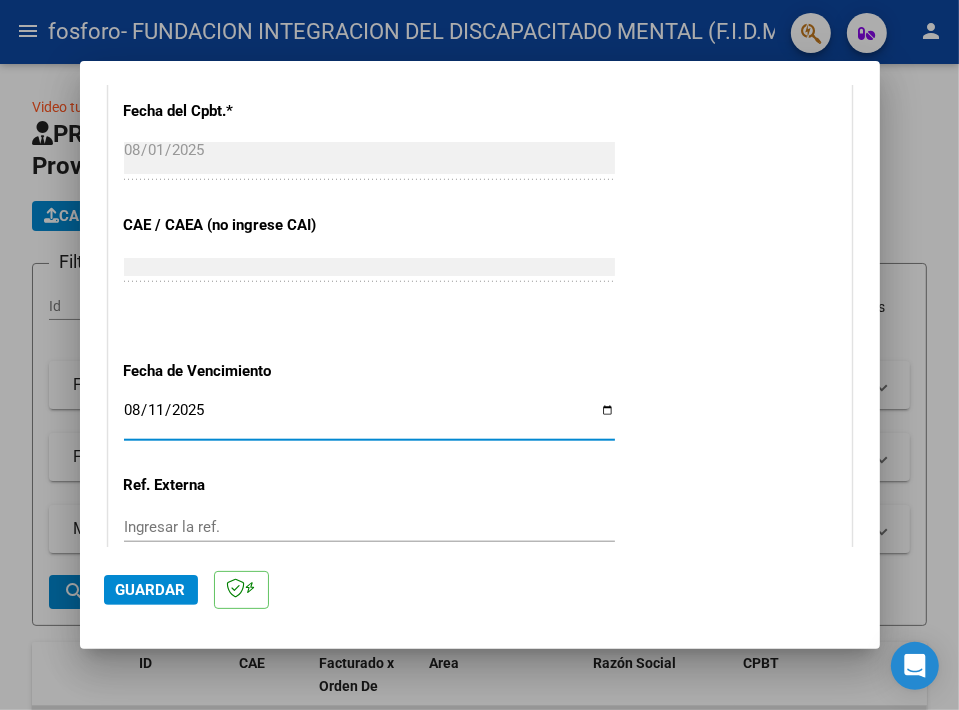 type on "2025-08-11" 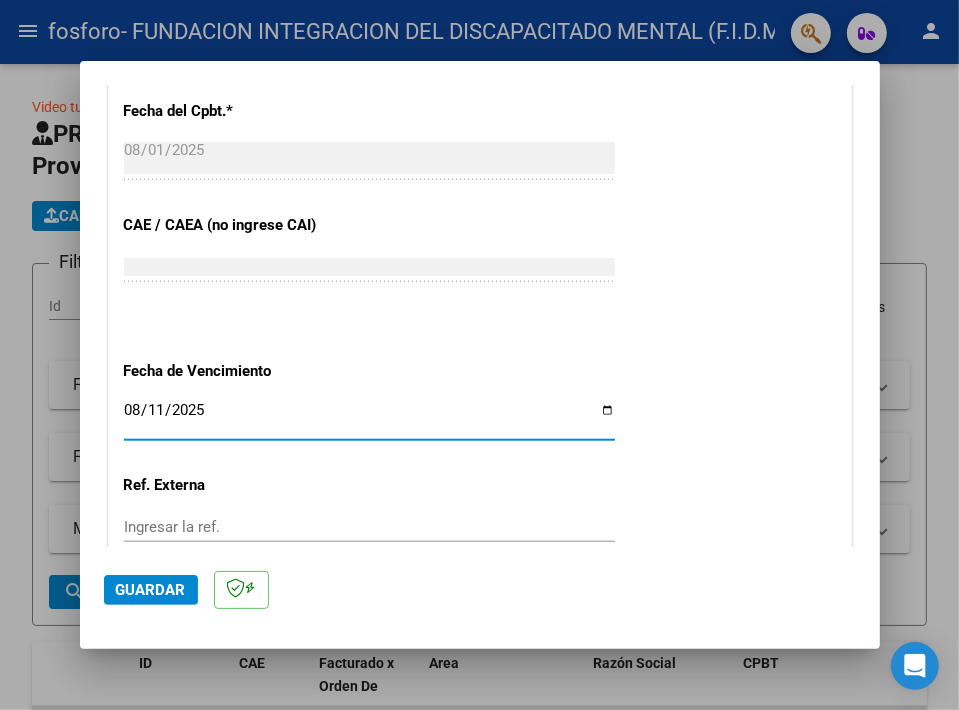 click on "Guardar" 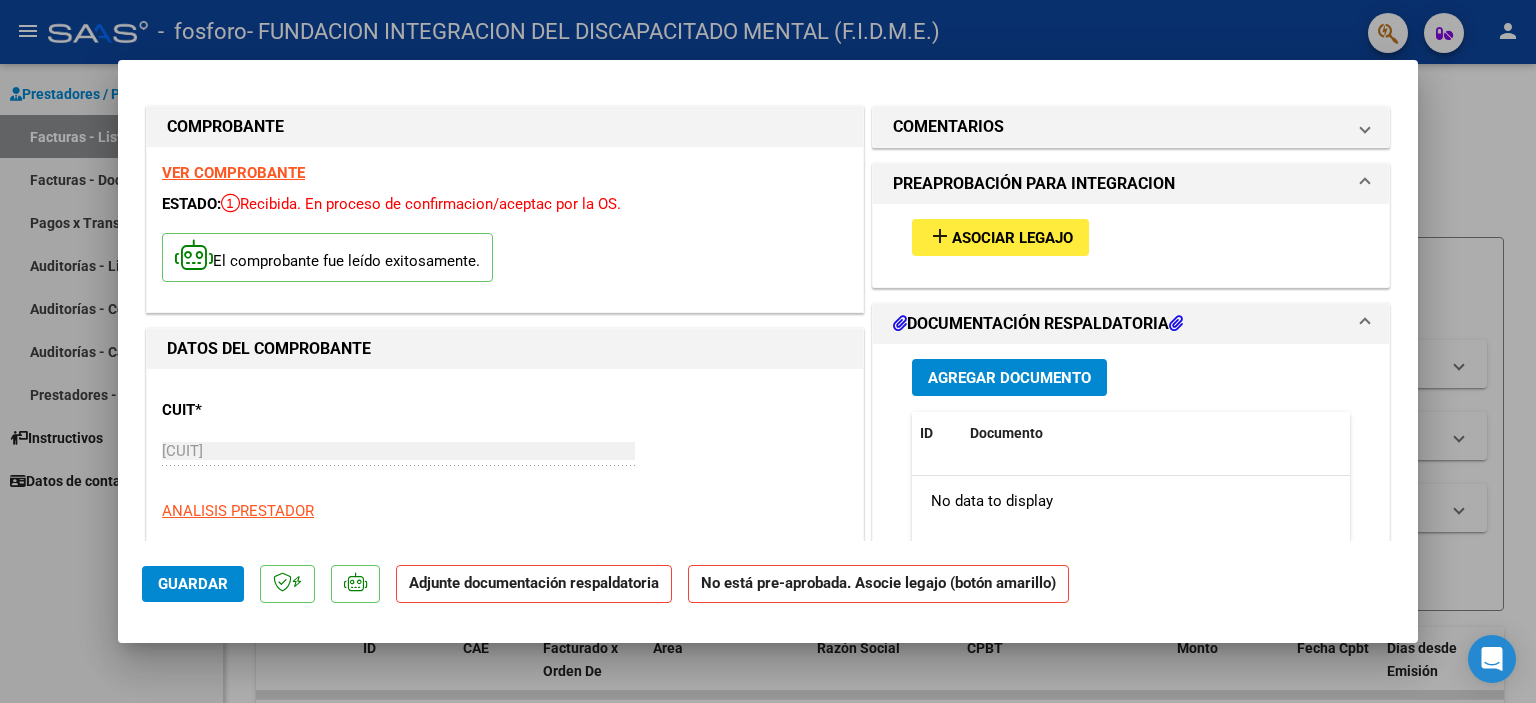 scroll, scrollTop: 0, scrollLeft: 0, axis: both 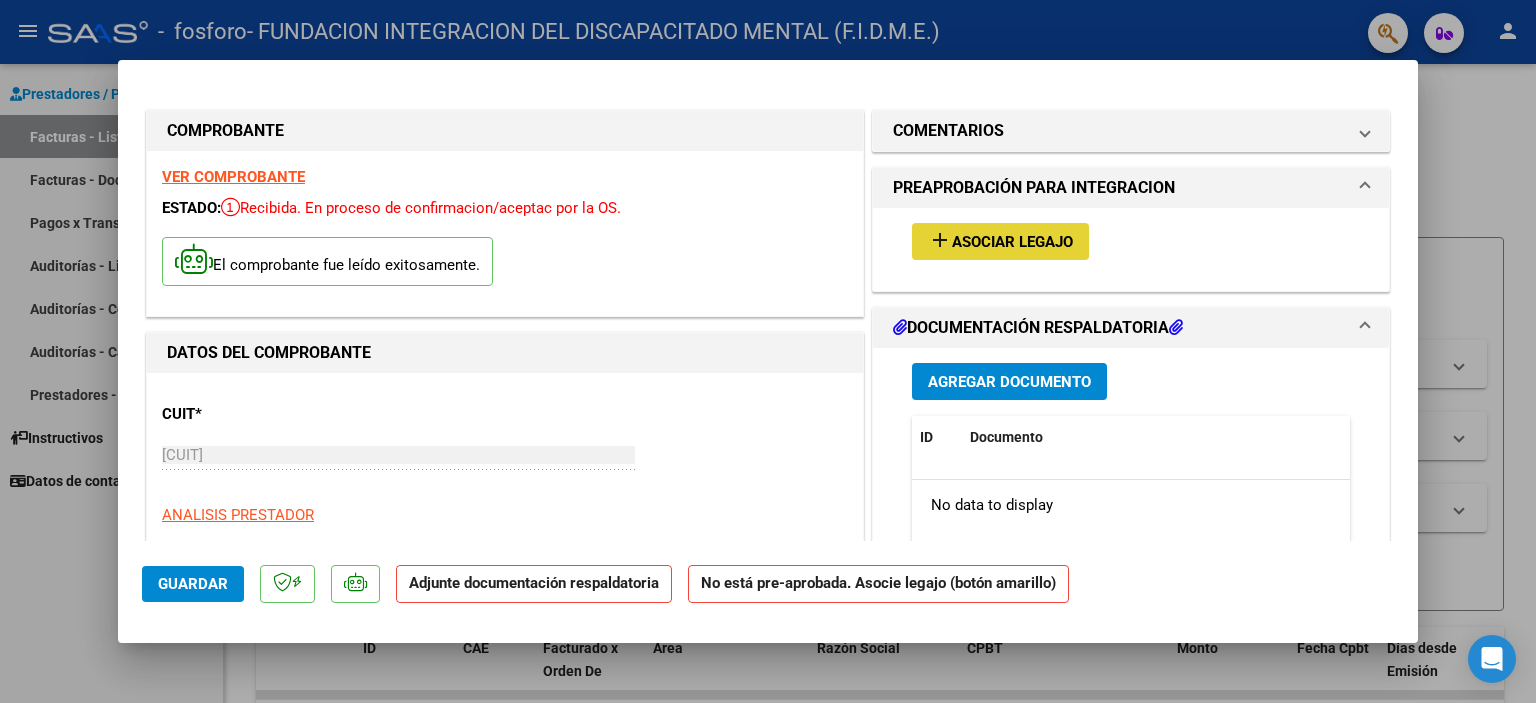 click on "add Asociar Legajo" at bounding box center (1000, 241) 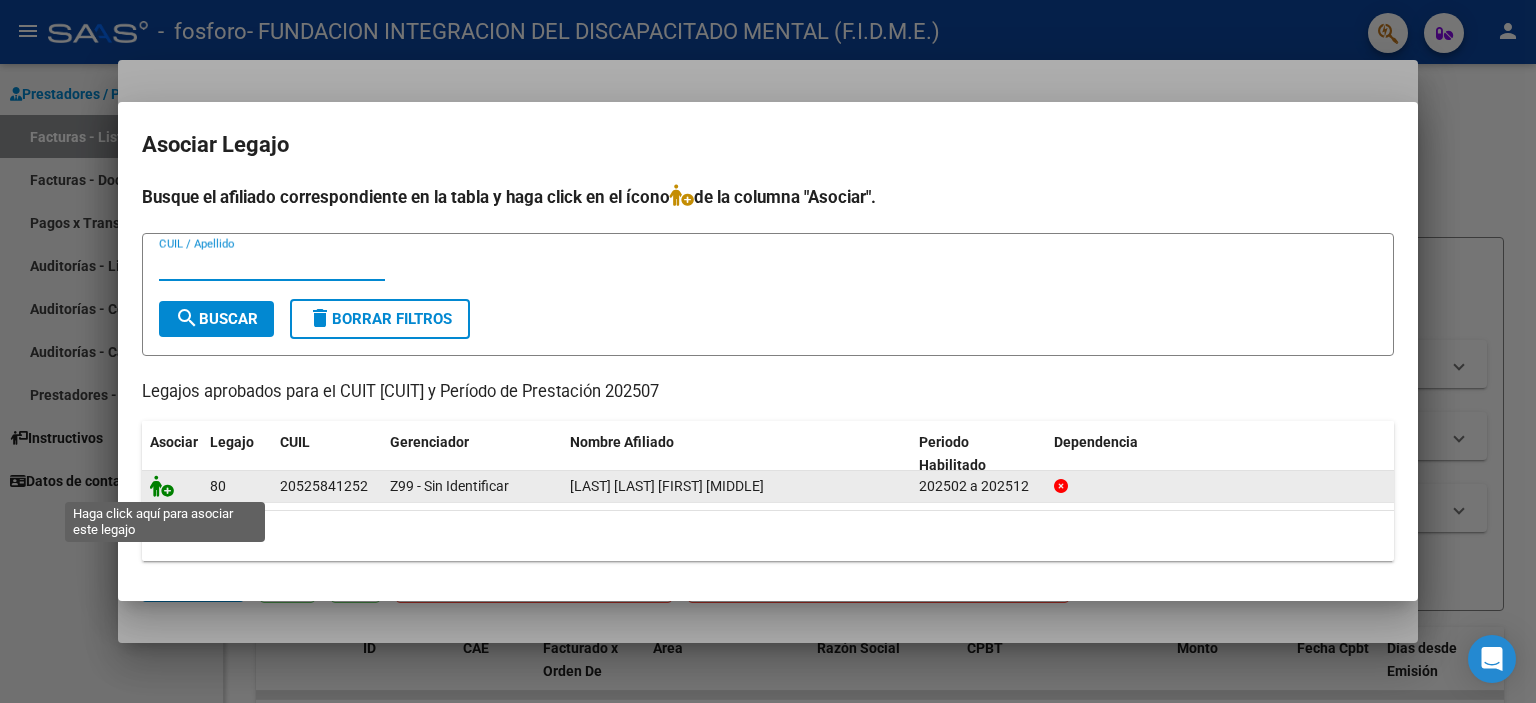 click 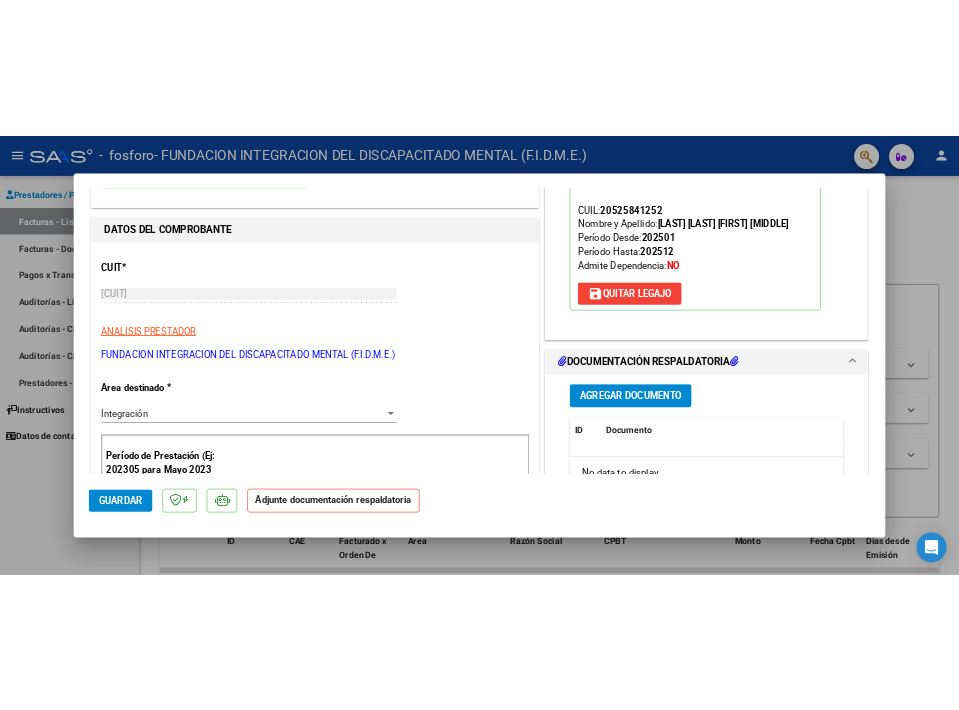 scroll, scrollTop: 200, scrollLeft: 0, axis: vertical 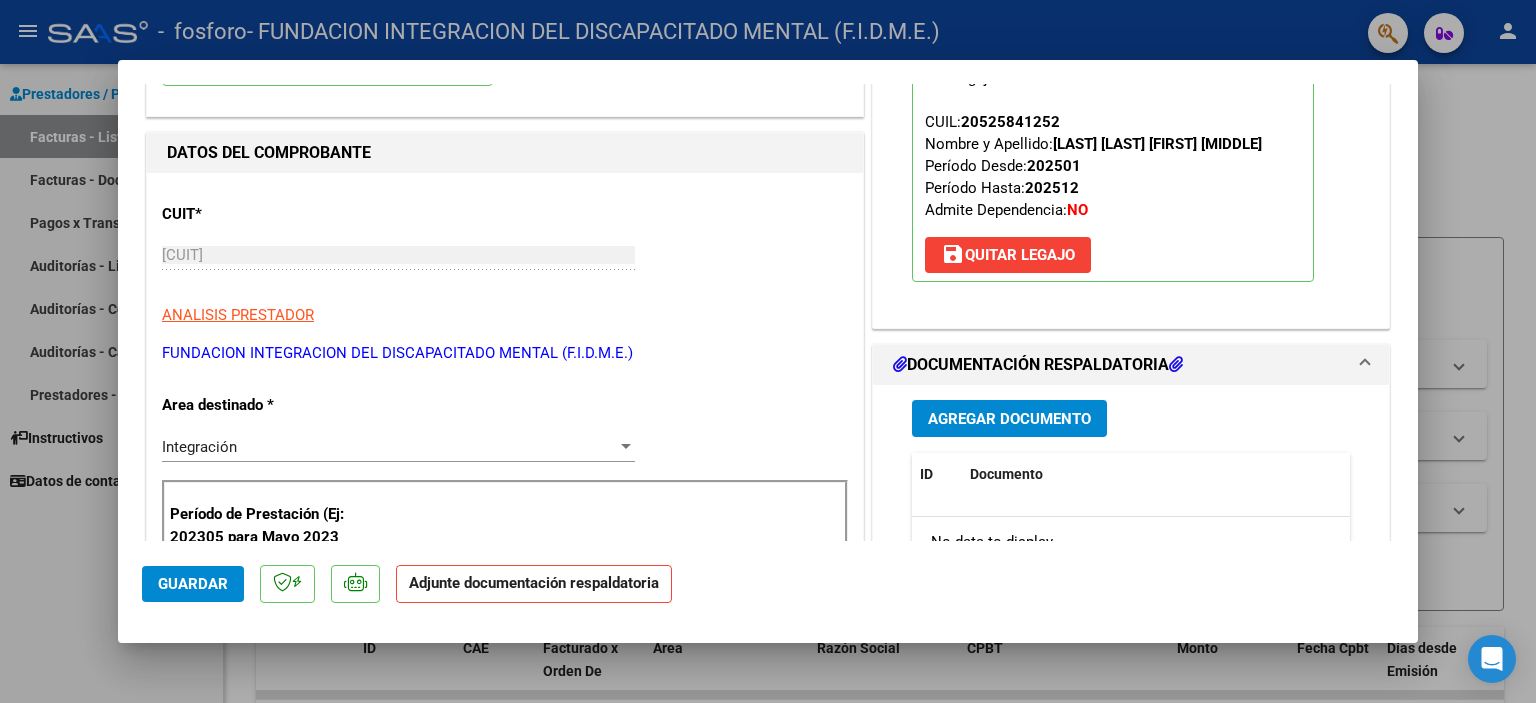 click on "Agregar Documento" at bounding box center [1009, 419] 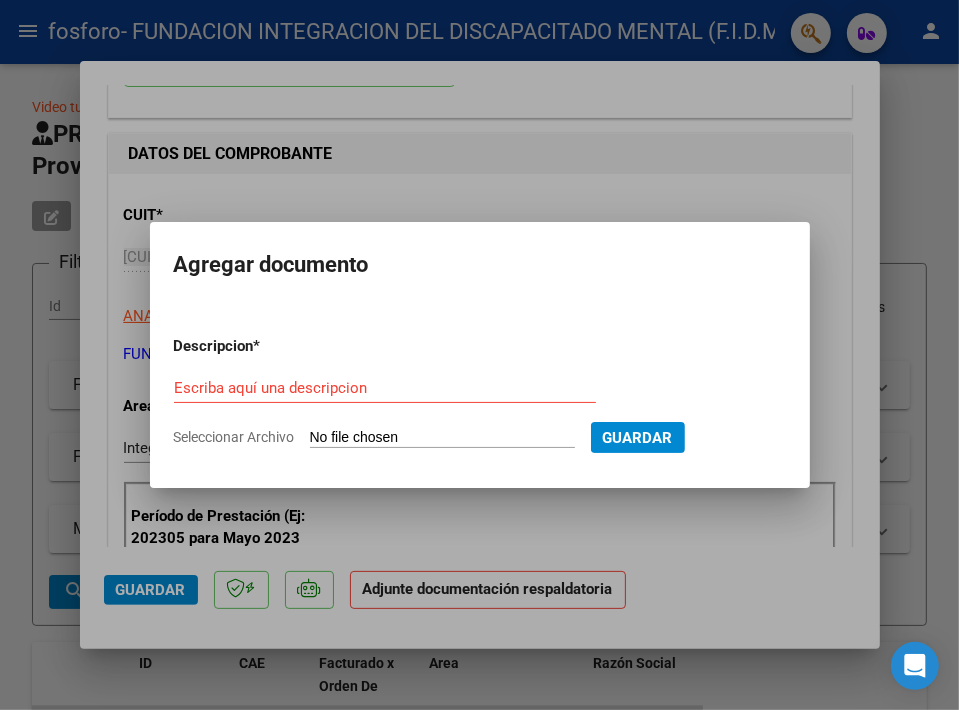 type on "C:\fakepath\Alvarenga asistencia julio 25 .pdf" 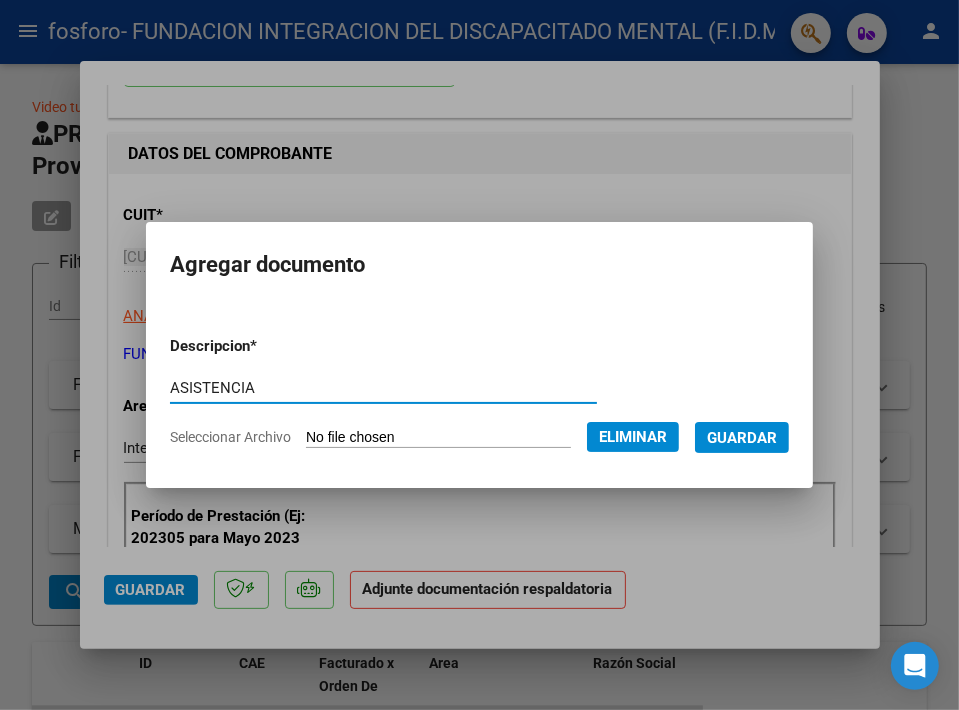 type on "ASISTENCIA" 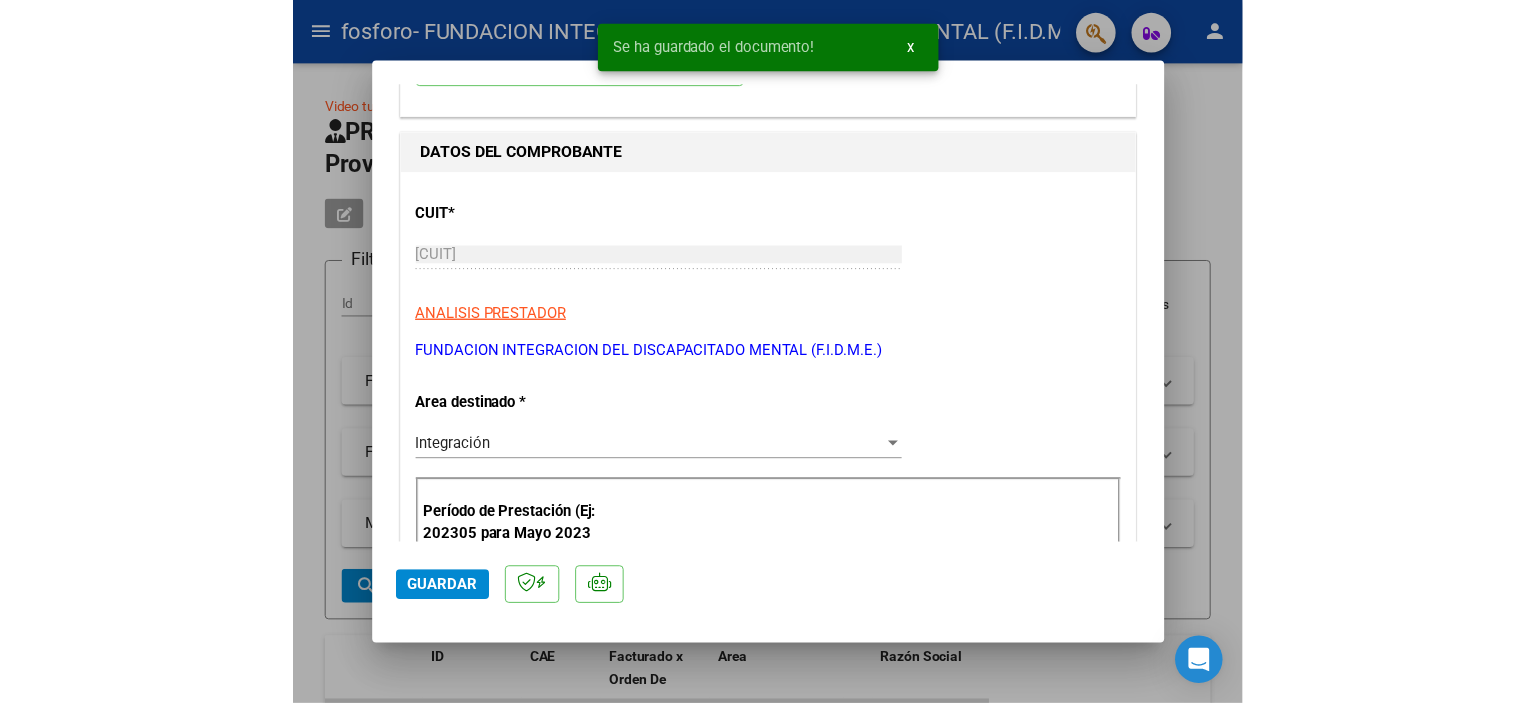 scroll, scrollTop: 2059, scrollLeft: 0, axis: vertical 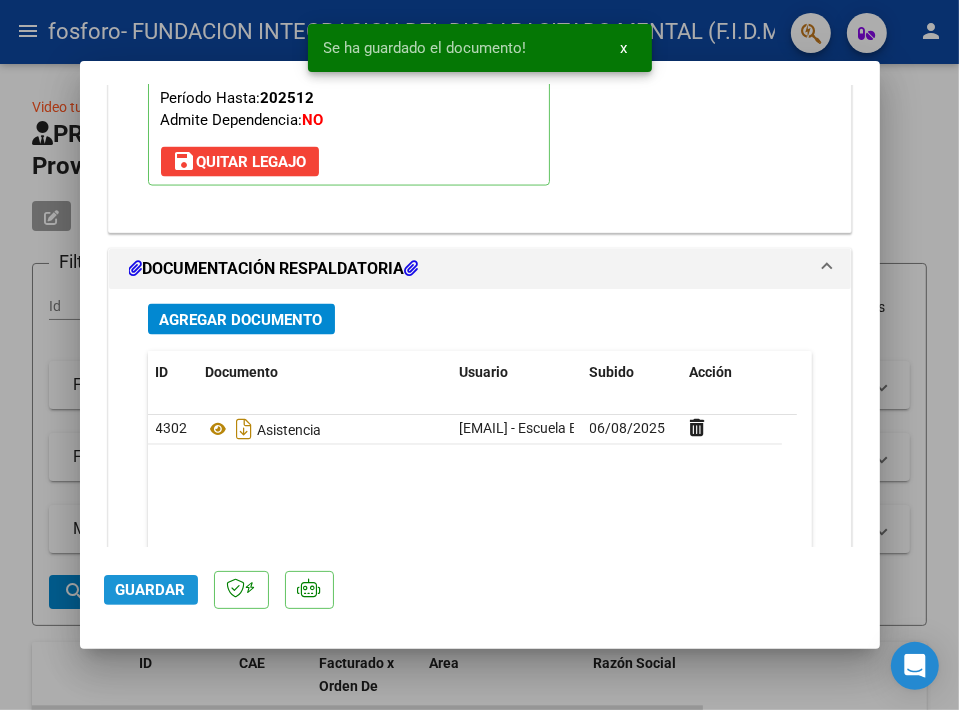 click on "Guardar" 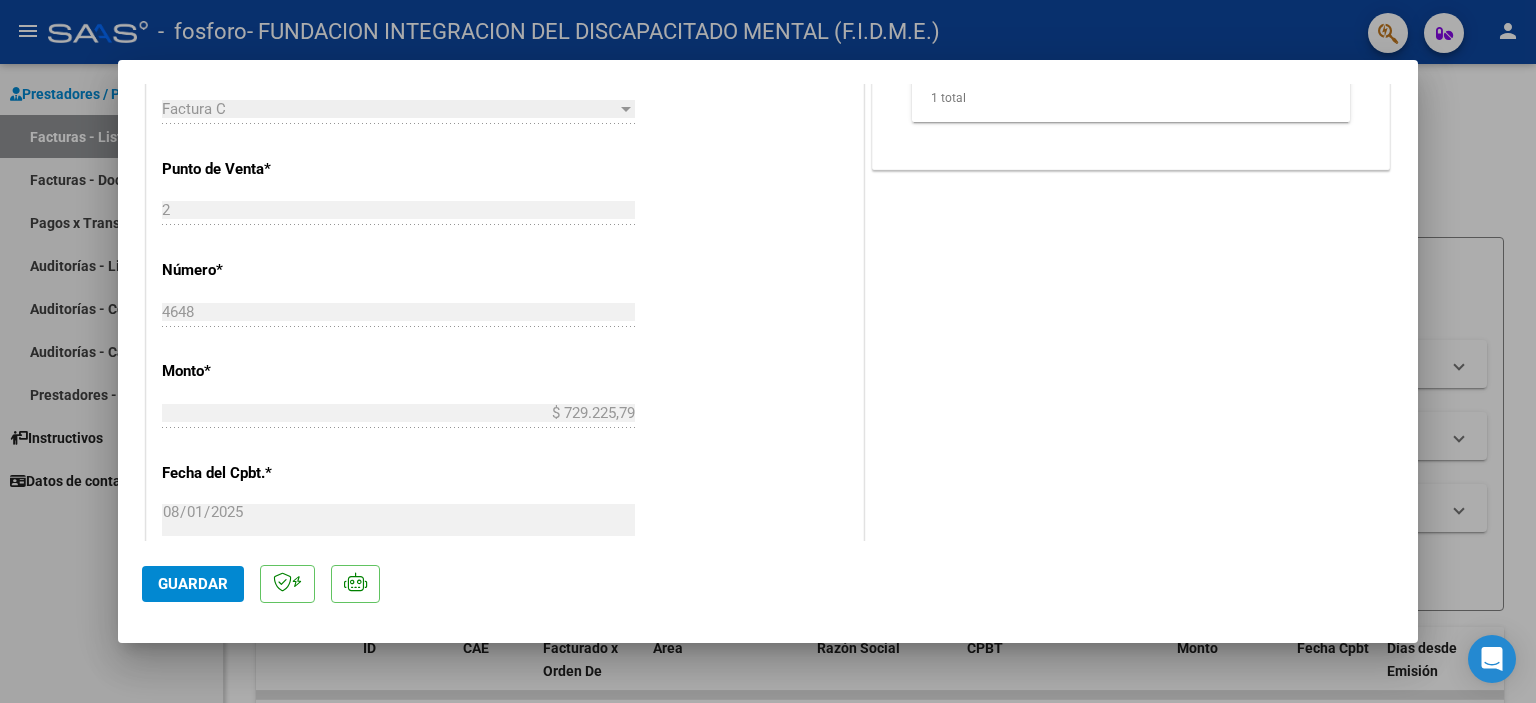scroll, scrollTop: 331, scrollLeft: 0, axis: vertical 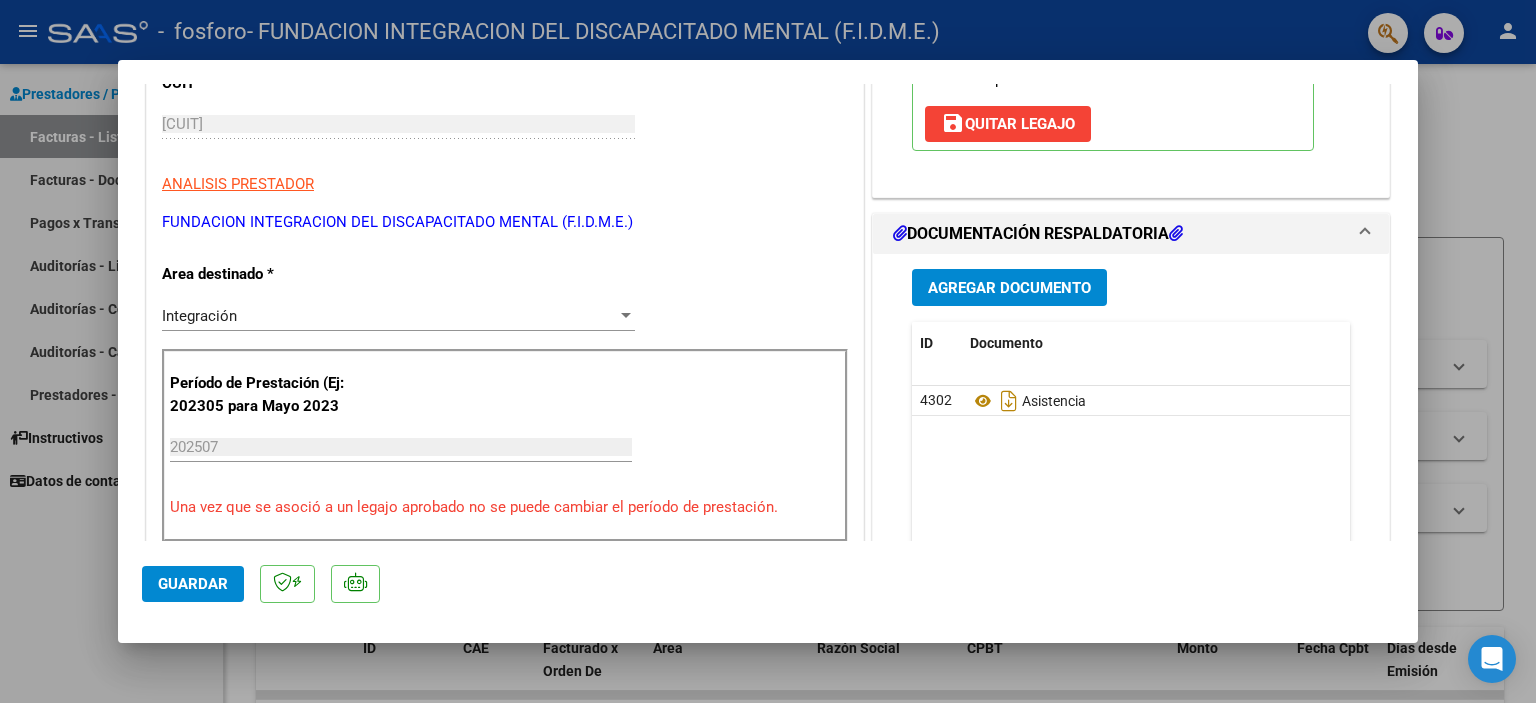 click on "Guardar" 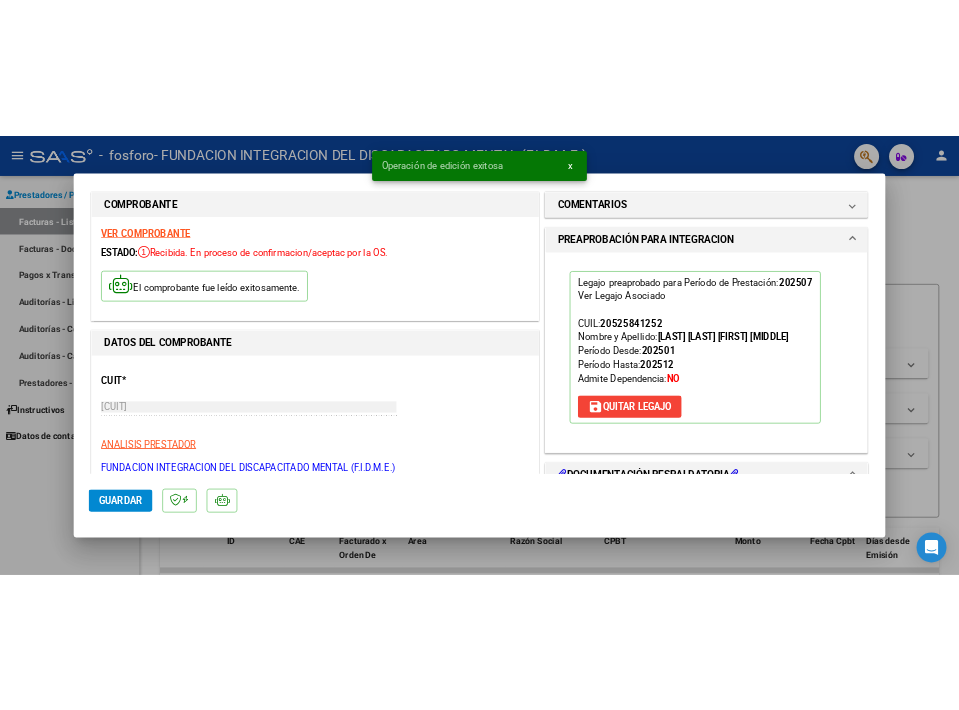 scroll, scrollTop: 0, scrollLeft: 0, axis: both 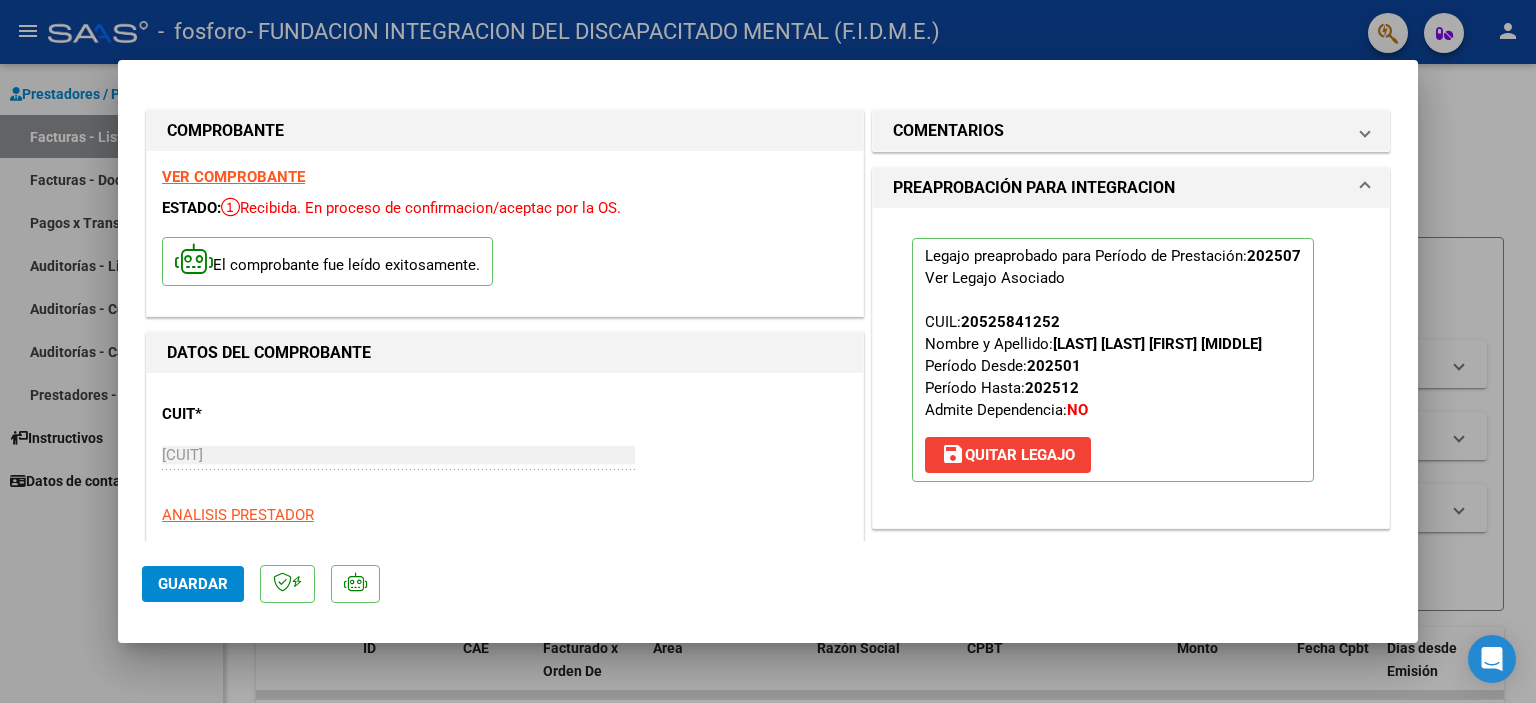 click at bounding box center [768, 351] 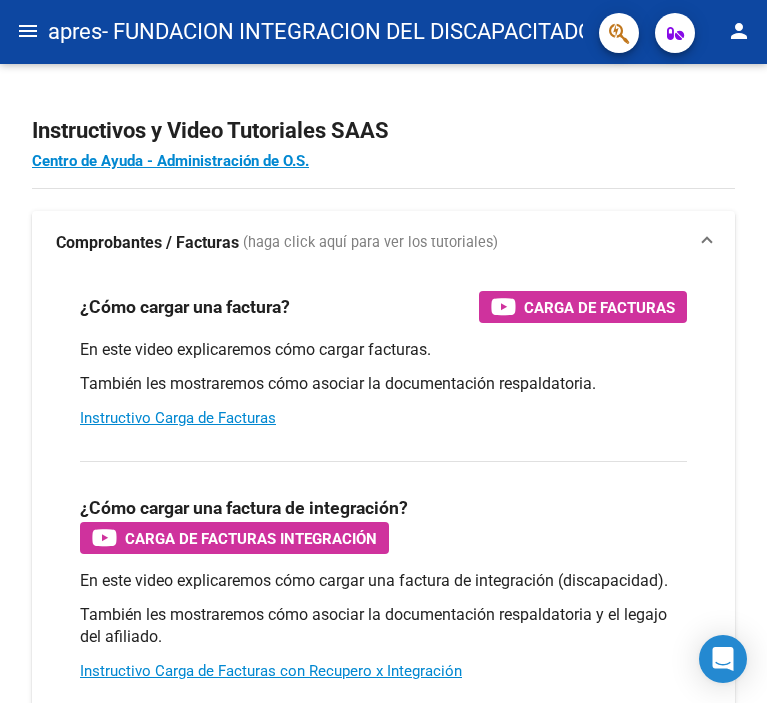 scroll, scrollTop: 0, scrollLeft: 0, axis: both 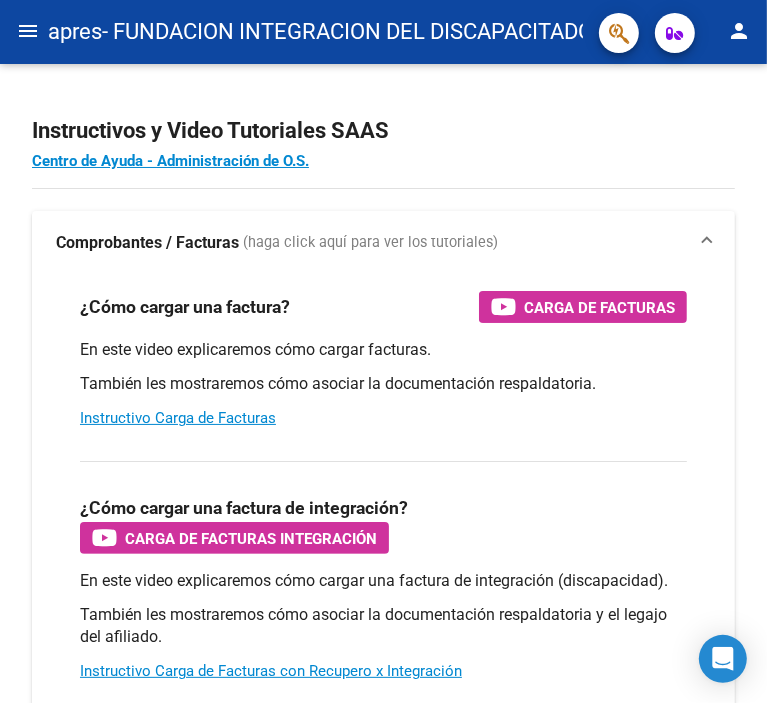 click on "menu" 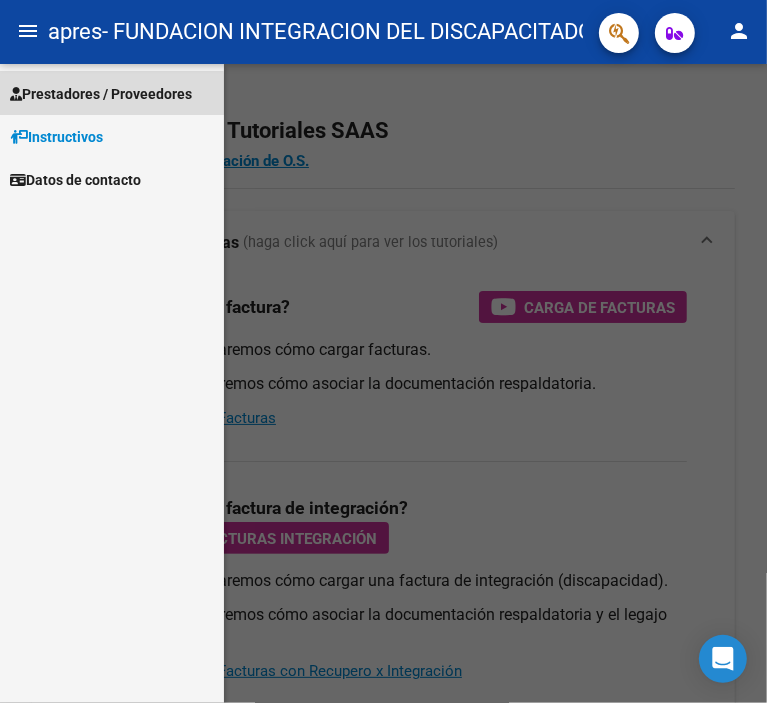 click on "Prestadores / Proveedores" at bounding box center (101, 94) 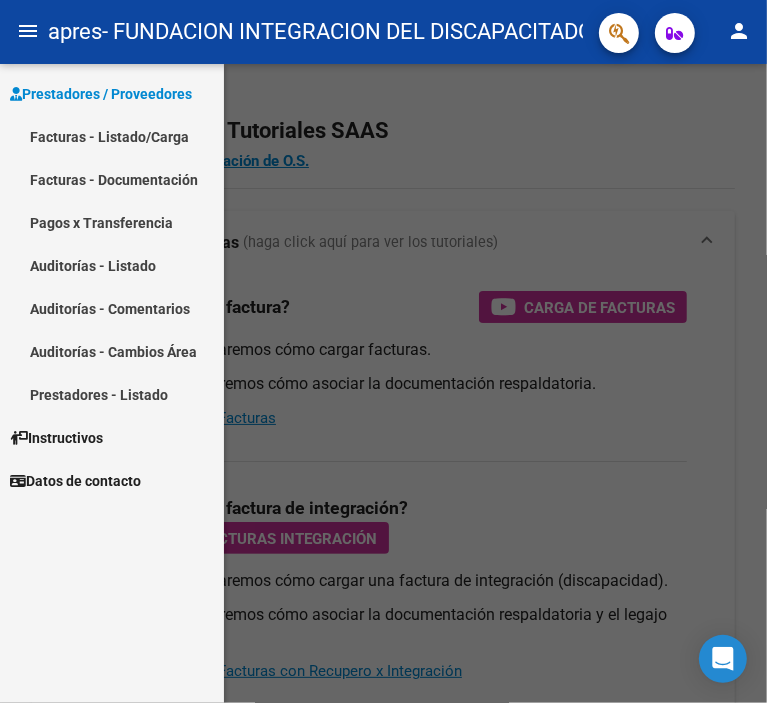 click on "Facturas - Listado/Carga" at bounding box center (112, 136) 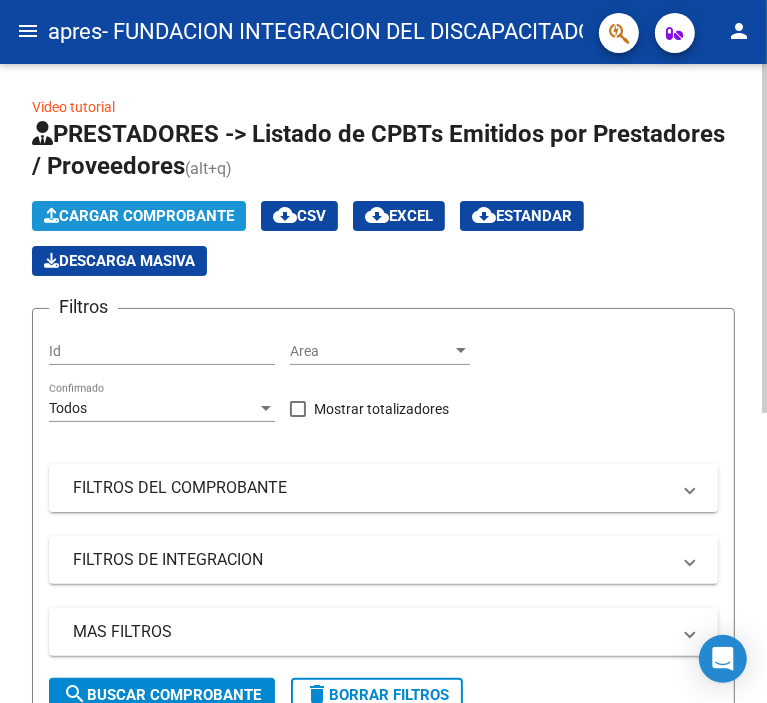 click on "Cargar Comprobante" 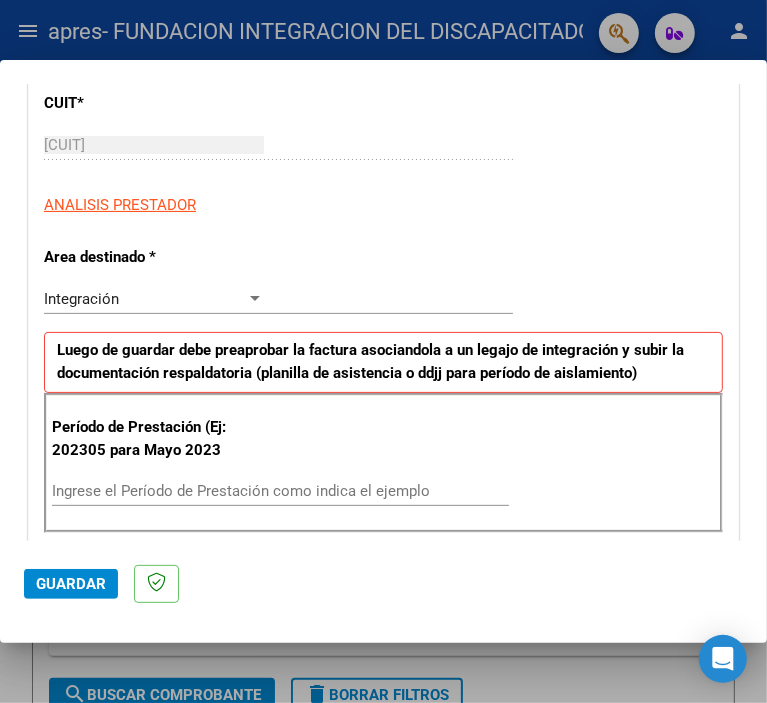 scroll, scrollTop: 300, scrollLeft: 0, axis: vertical 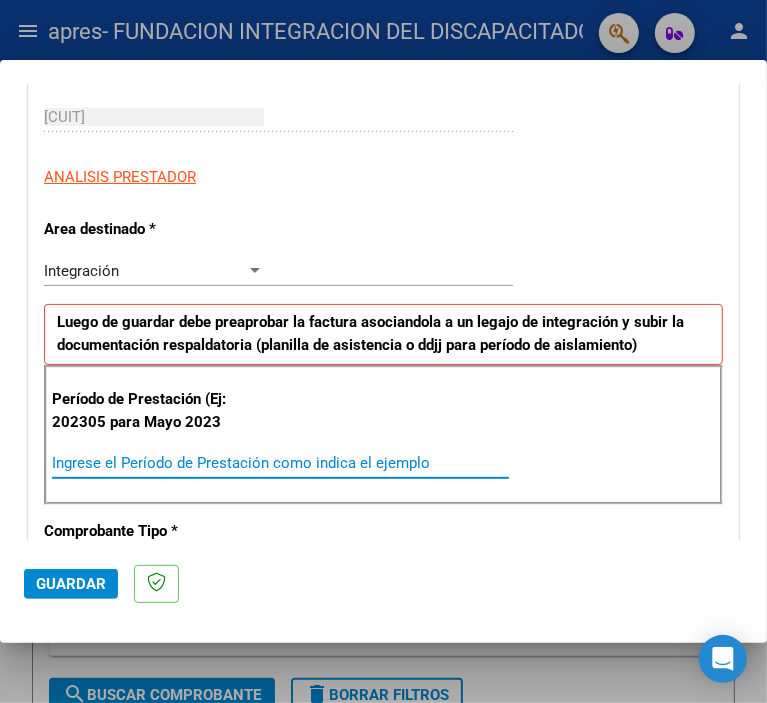 click on "Ingrese el Período de Prestación como indica el ejemplo" at bounding box center (159, 463) 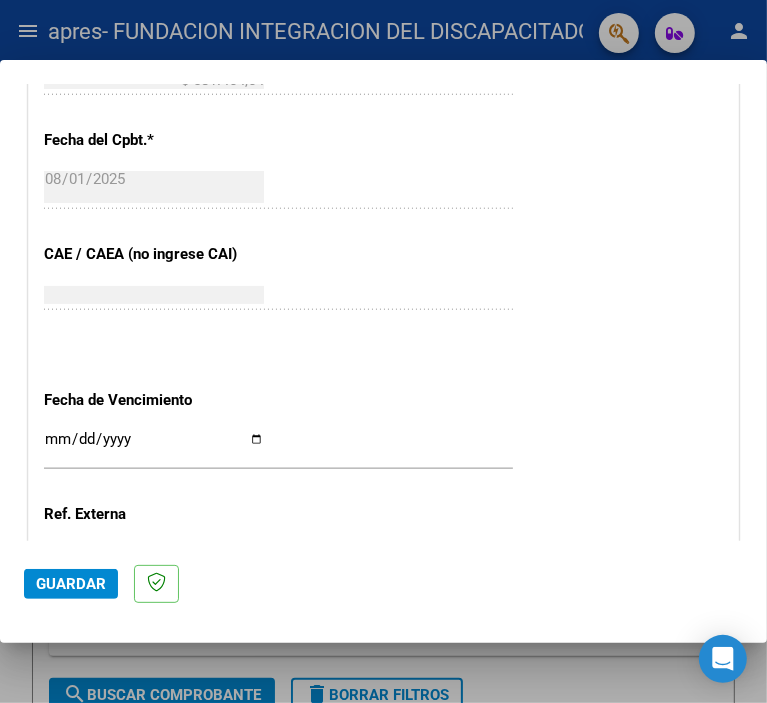 scroll, scrollTop: 1100, scrollLeft: 0, axis: vertical 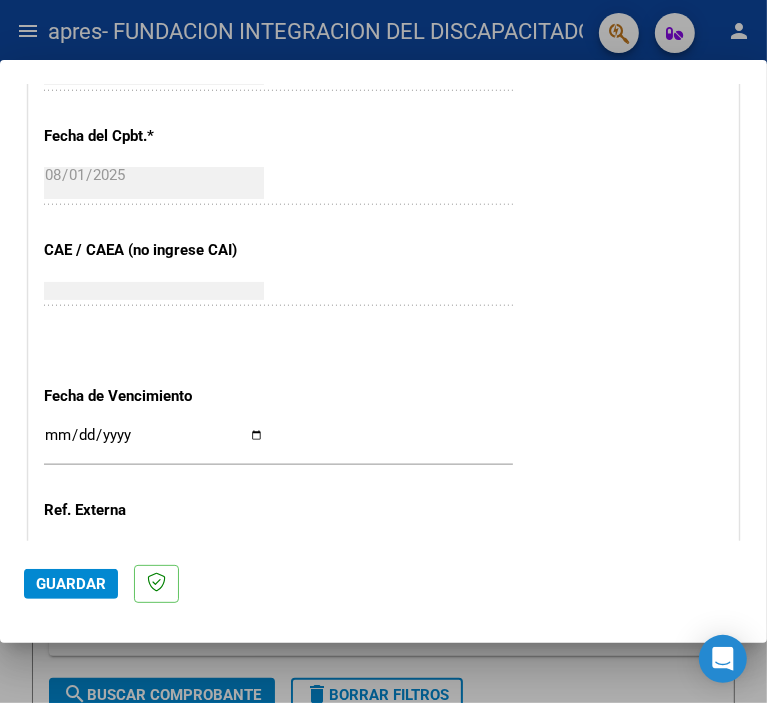 type on "202507" 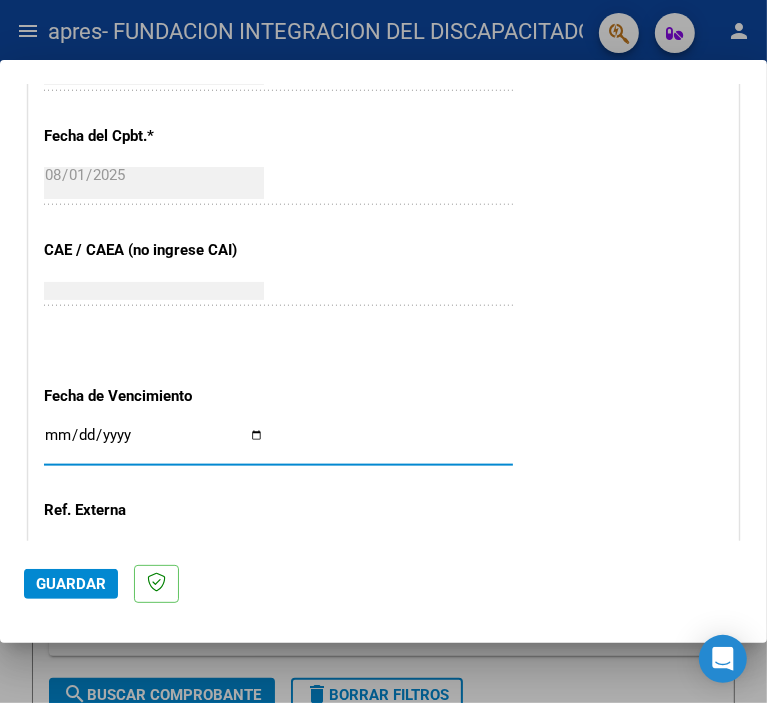 click on "Ingresar la fecha" at bounding box center (154, 443) 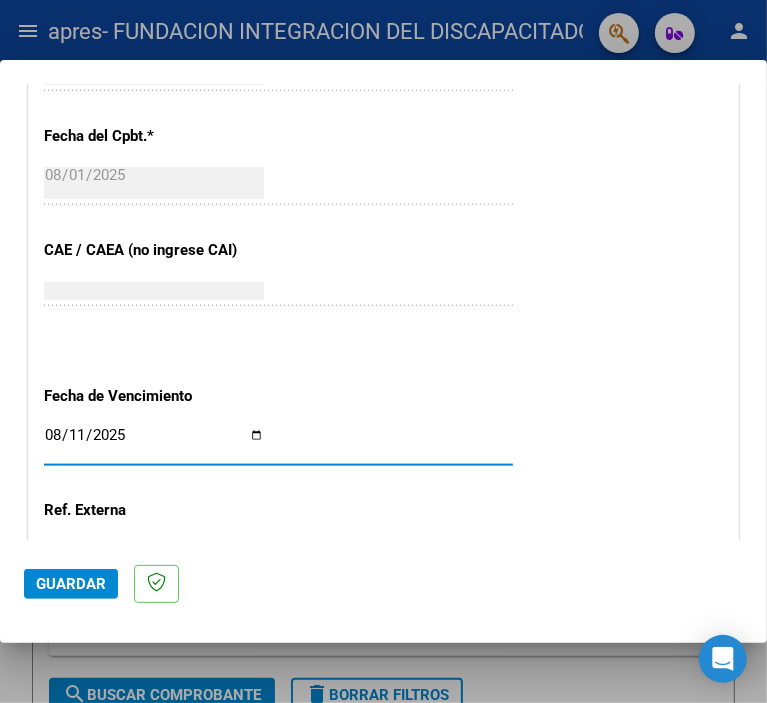 type on "2025-08-11" 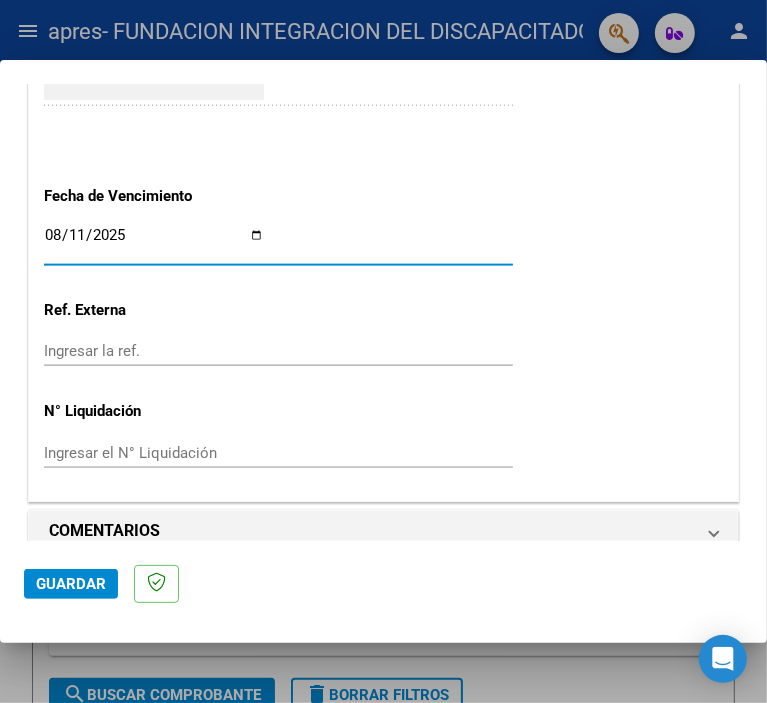 scroll, scrollTop: 1324, scrollLeft: 0, axis: vertical 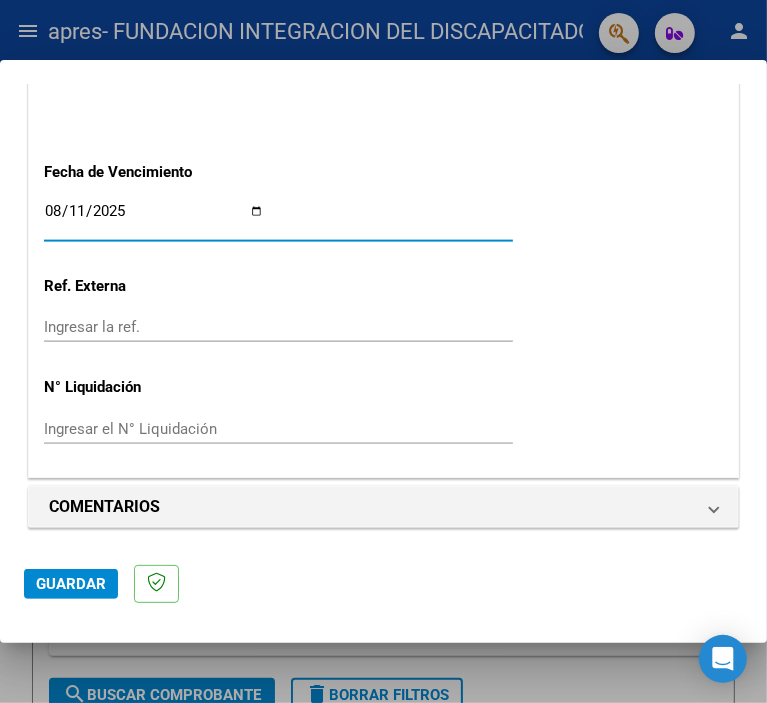 click on "Guardar" 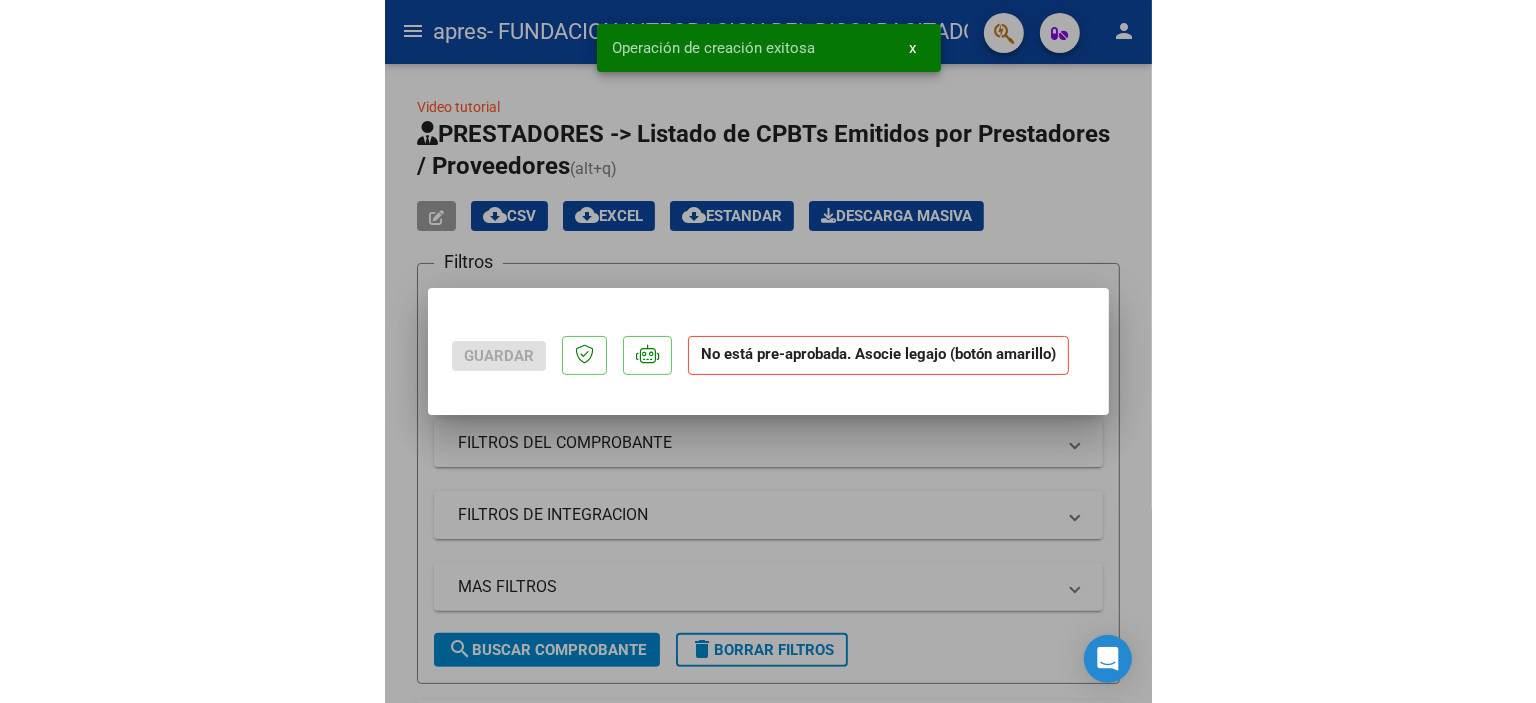 scroll, scrollTop: 0, scrollLeft: 0, axis: both 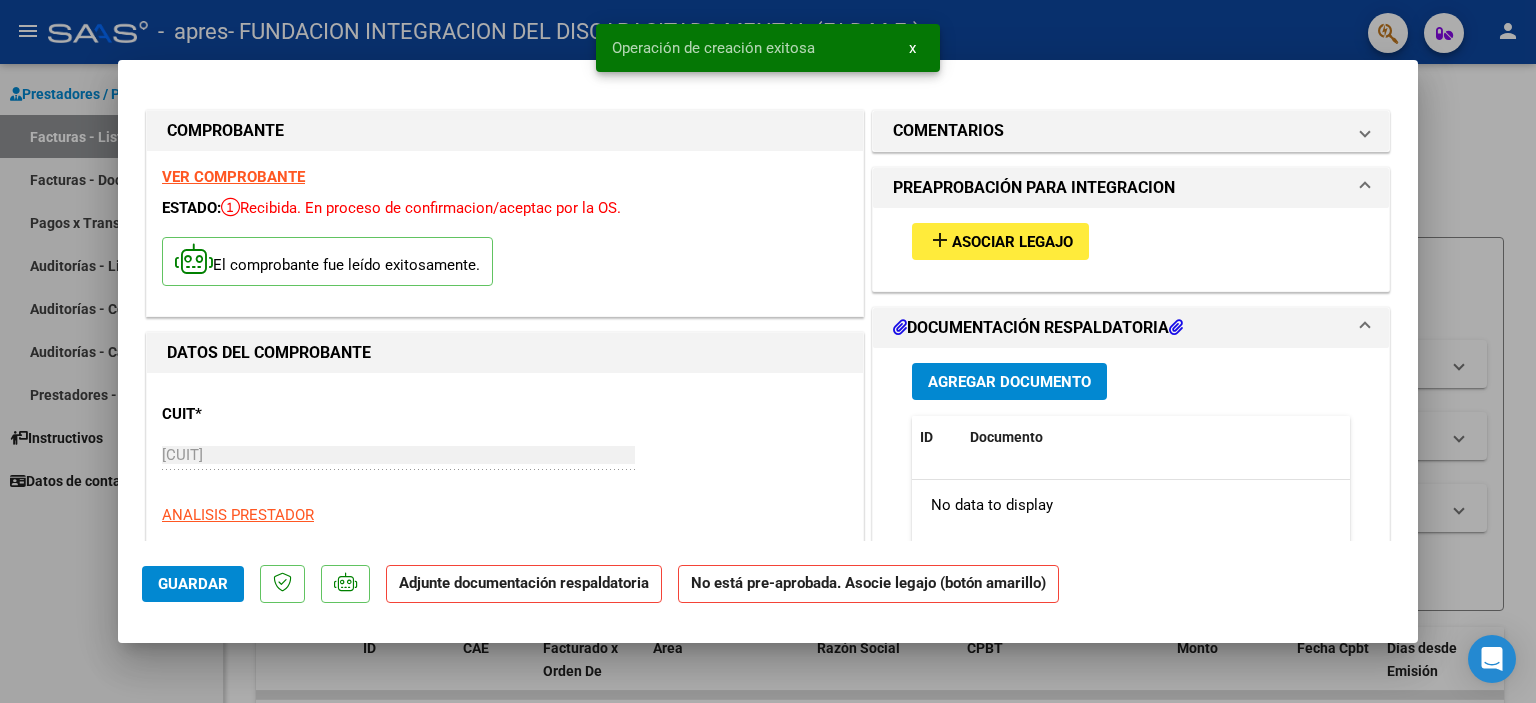 click on "Asociar Legajo" at bounding box center (1012, 242) 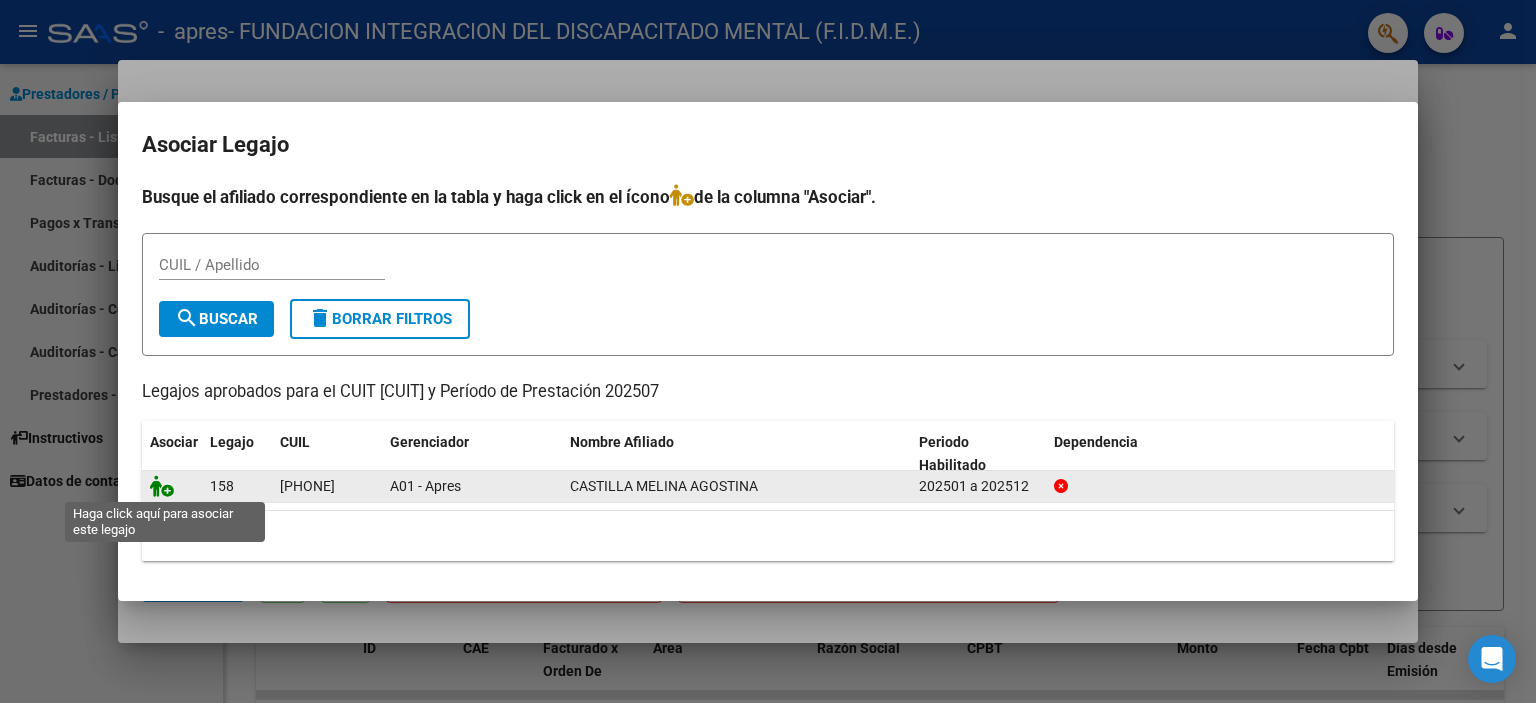 click 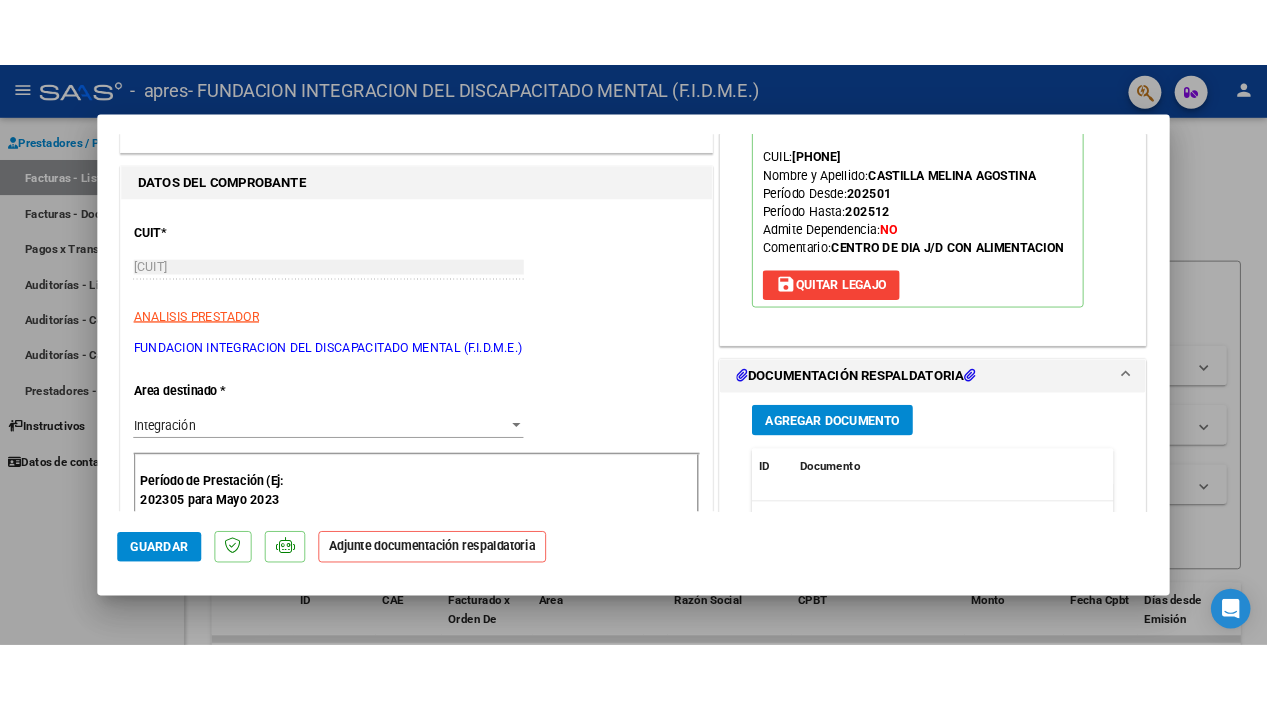 scroll, scrollTop: 300, scrollLeft: 0, axis: vertical 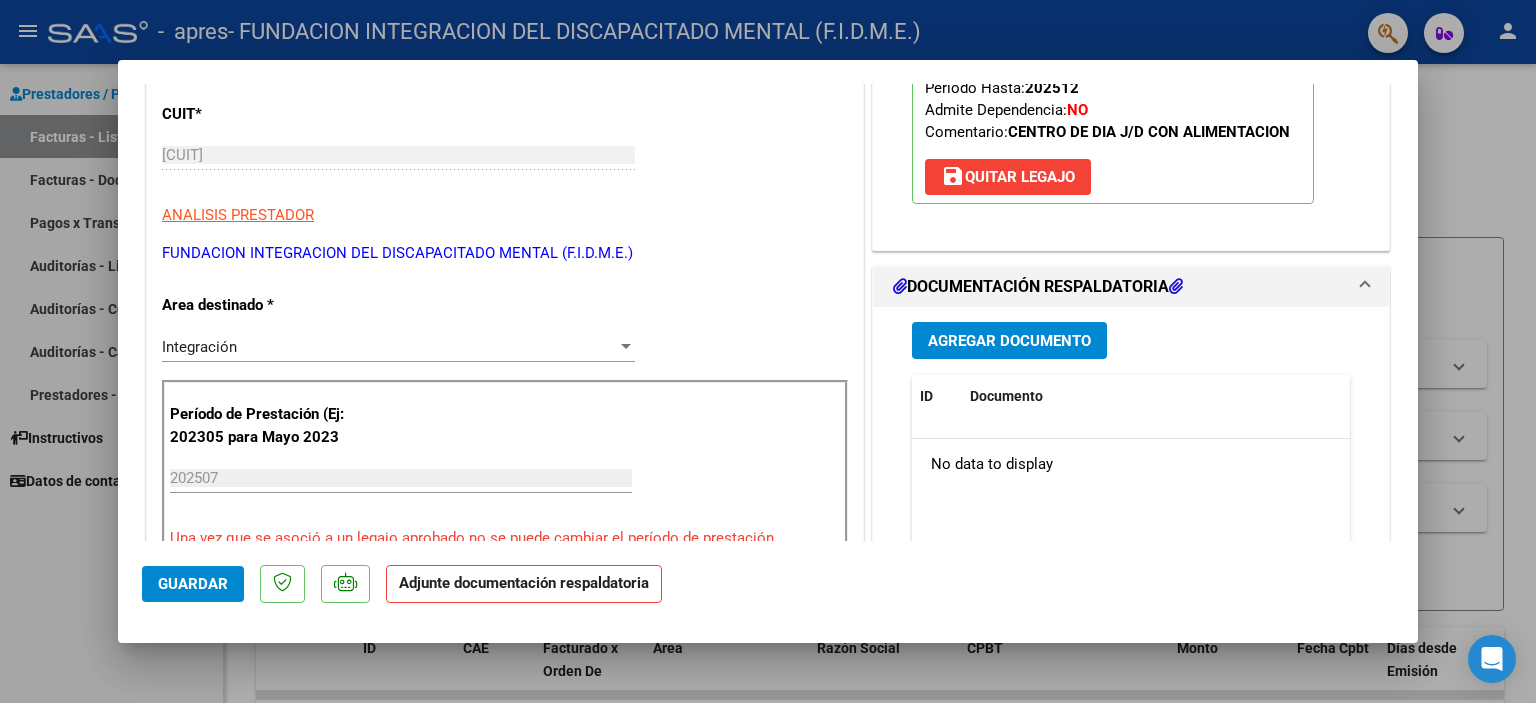click on "Agregar Documento" at bounding box center [1009, 341] 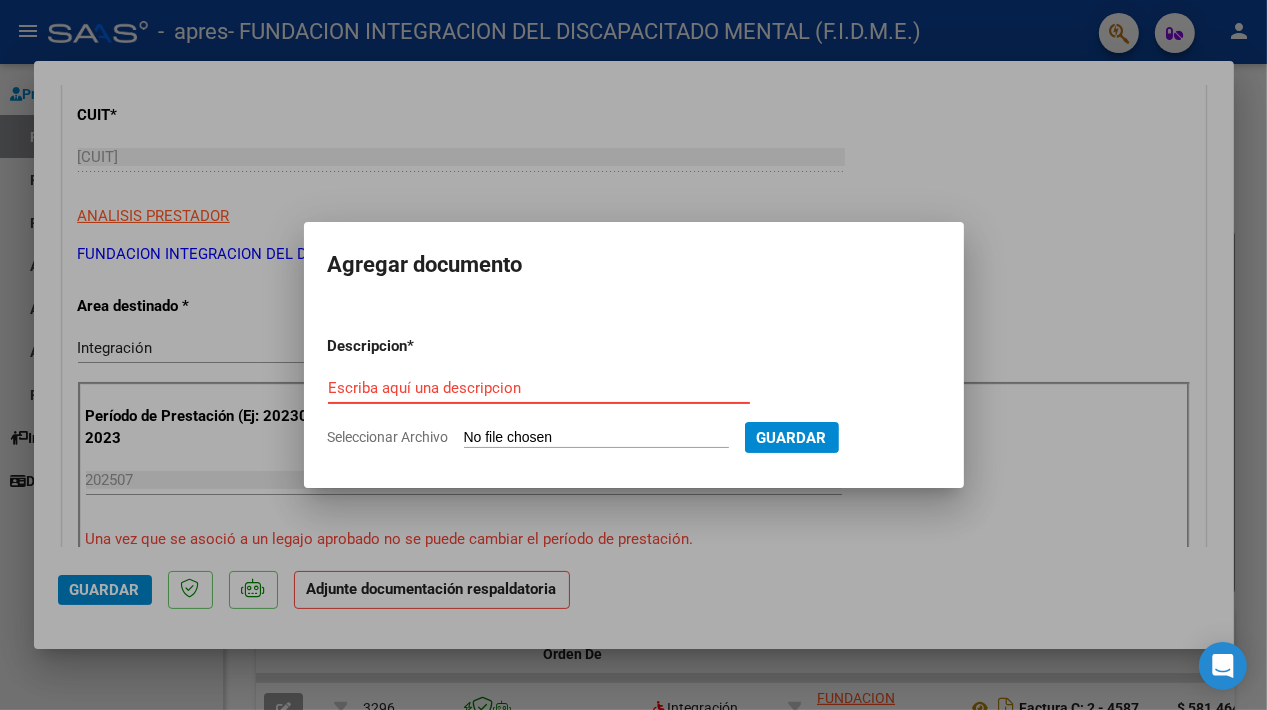 type on "C:\fakepath\[NAME] asistencia julio 25 .pdf" 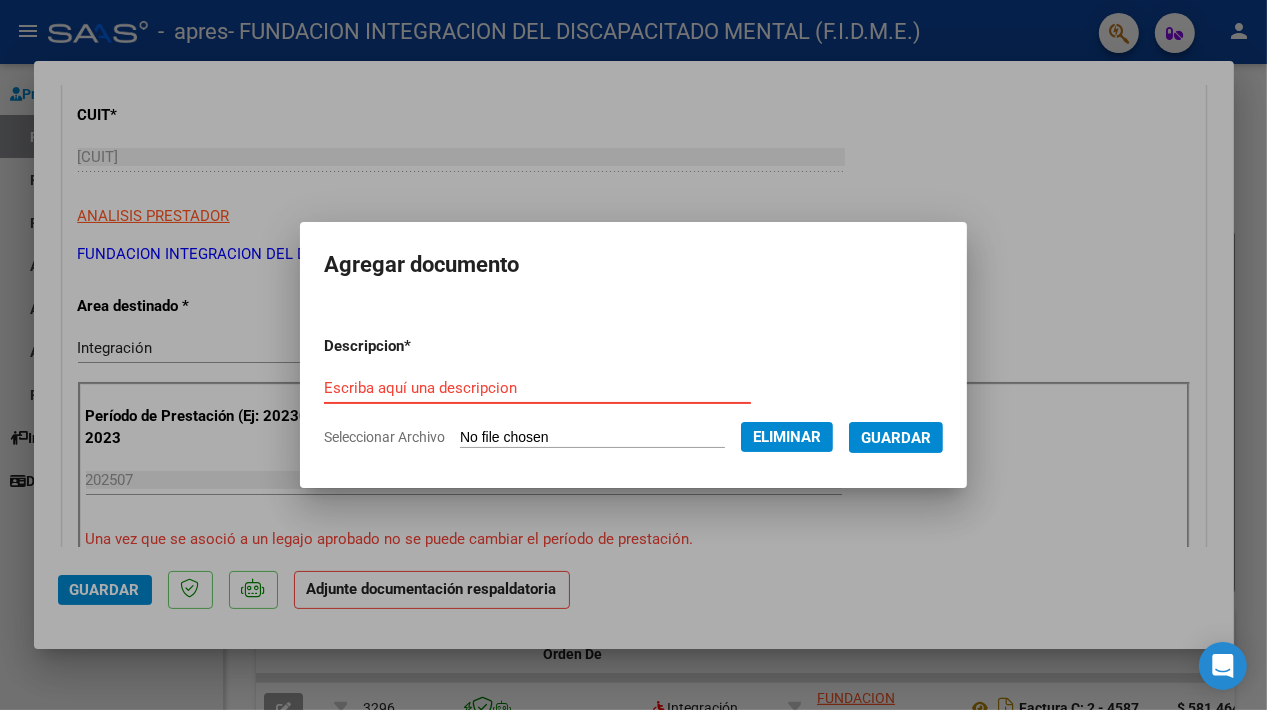 click on "Escriba aquí una descripcion" at bounding box center [537, 388] 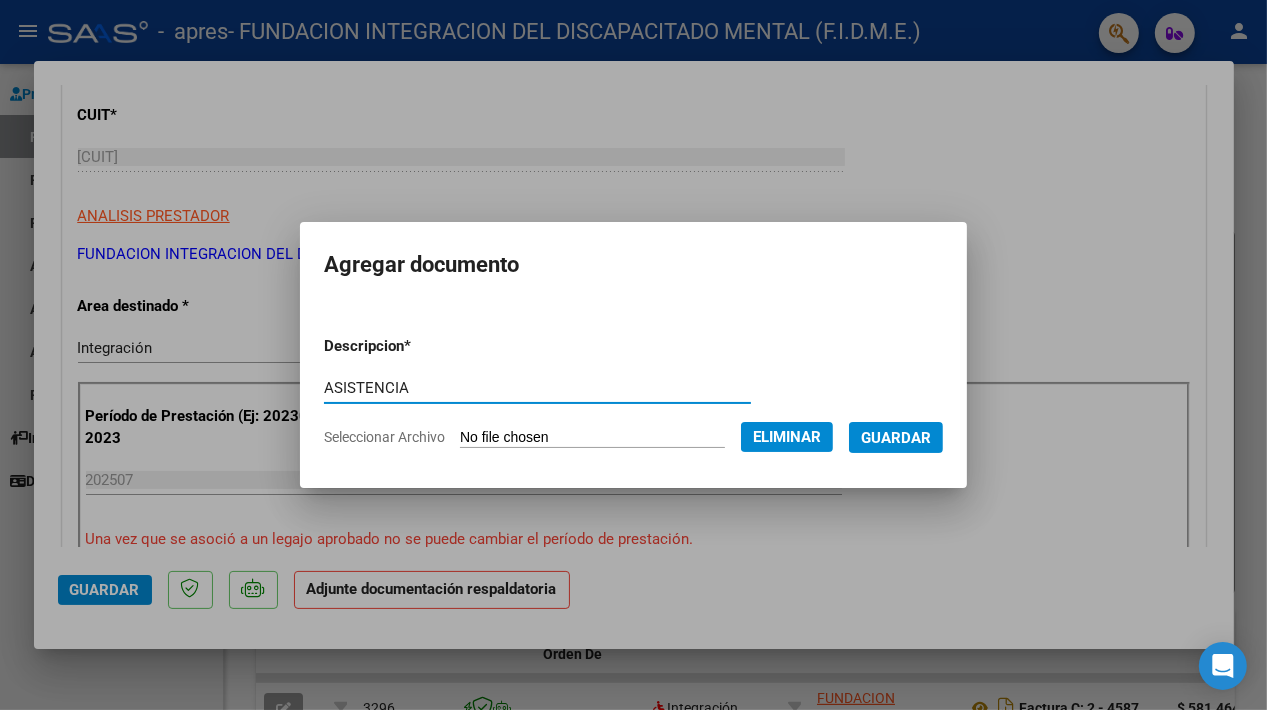 type on "ASISTENCIA" 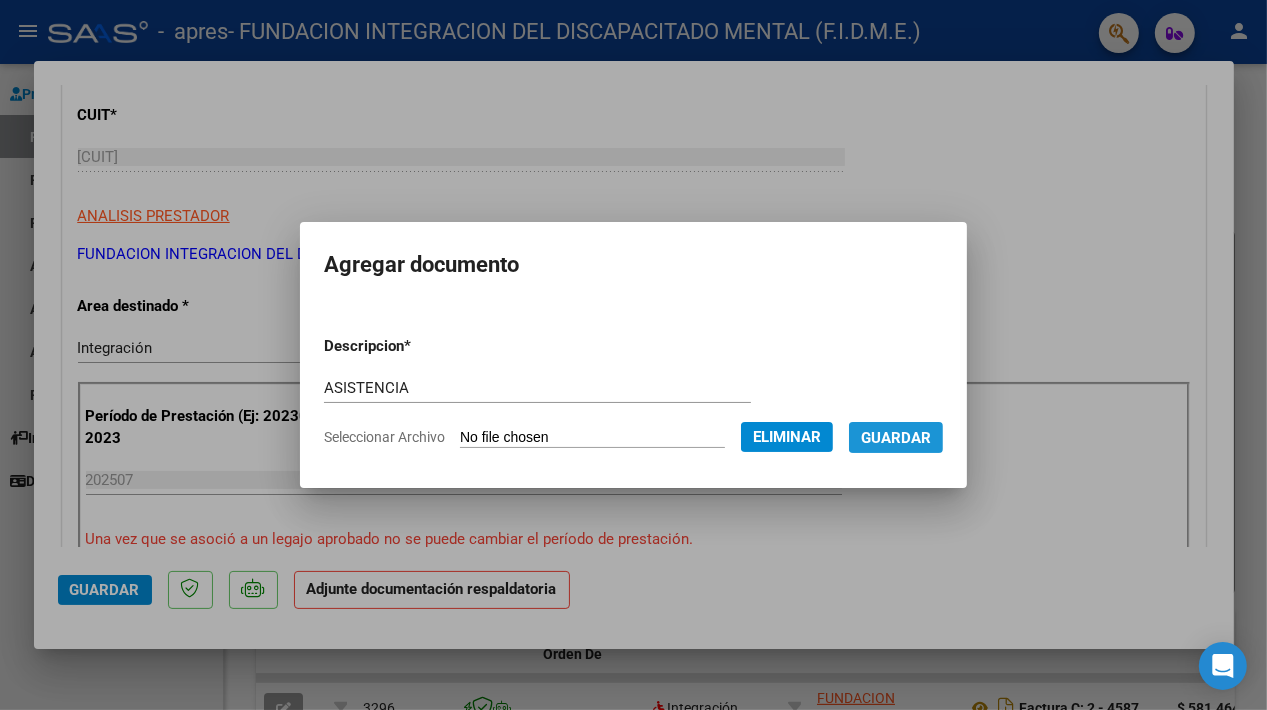 click on "Guardar" at bounding box center [896, 438] 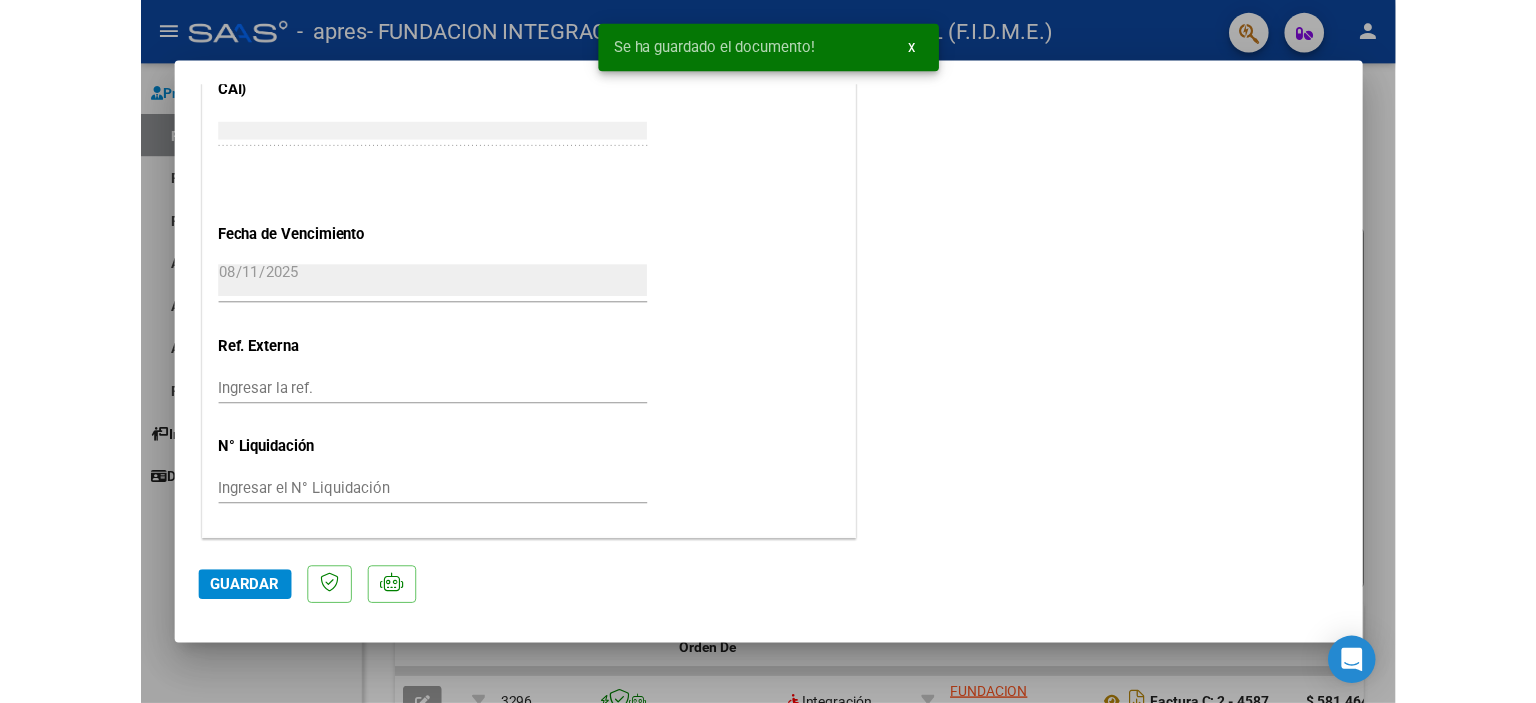 scroll, scrollTop: 1331, scrollLeft: 0, axis: vertical 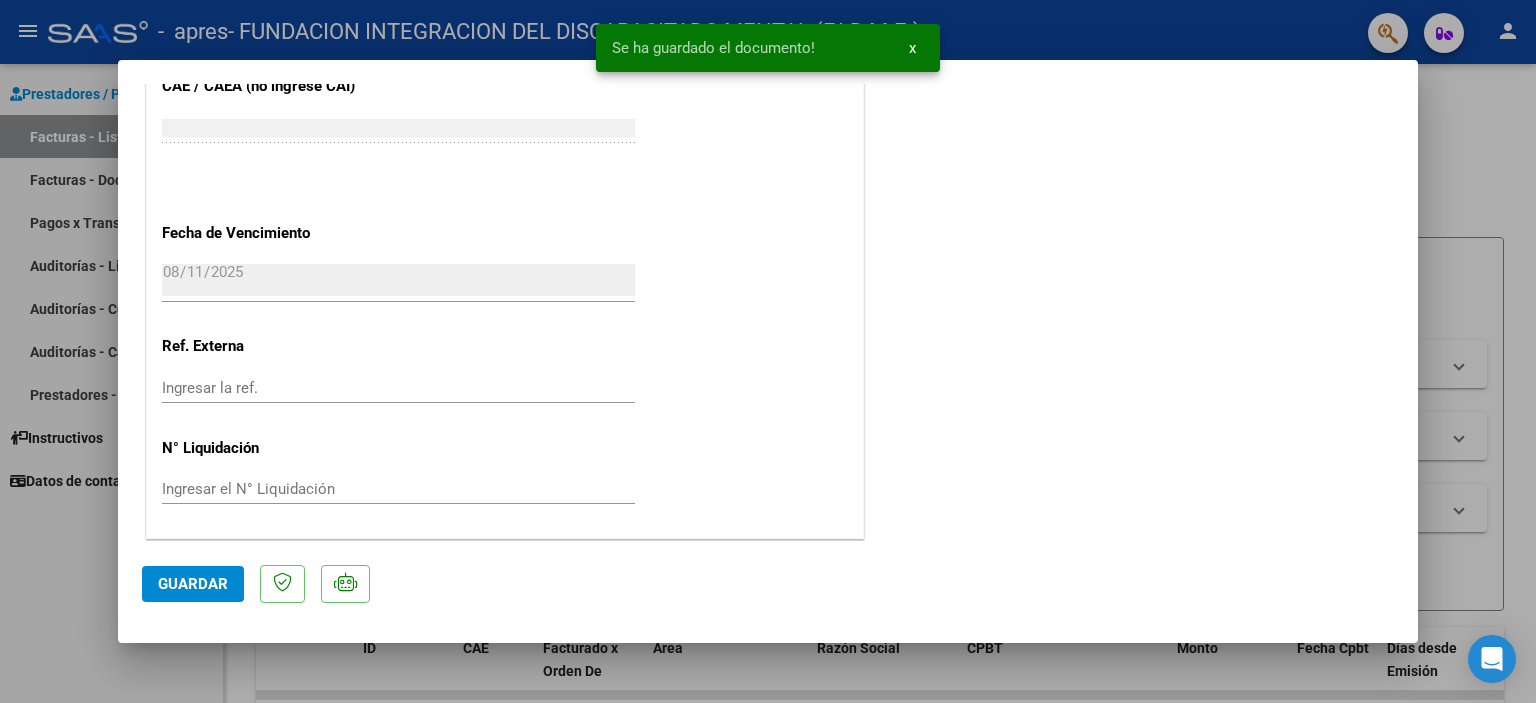 click on "Guardar" 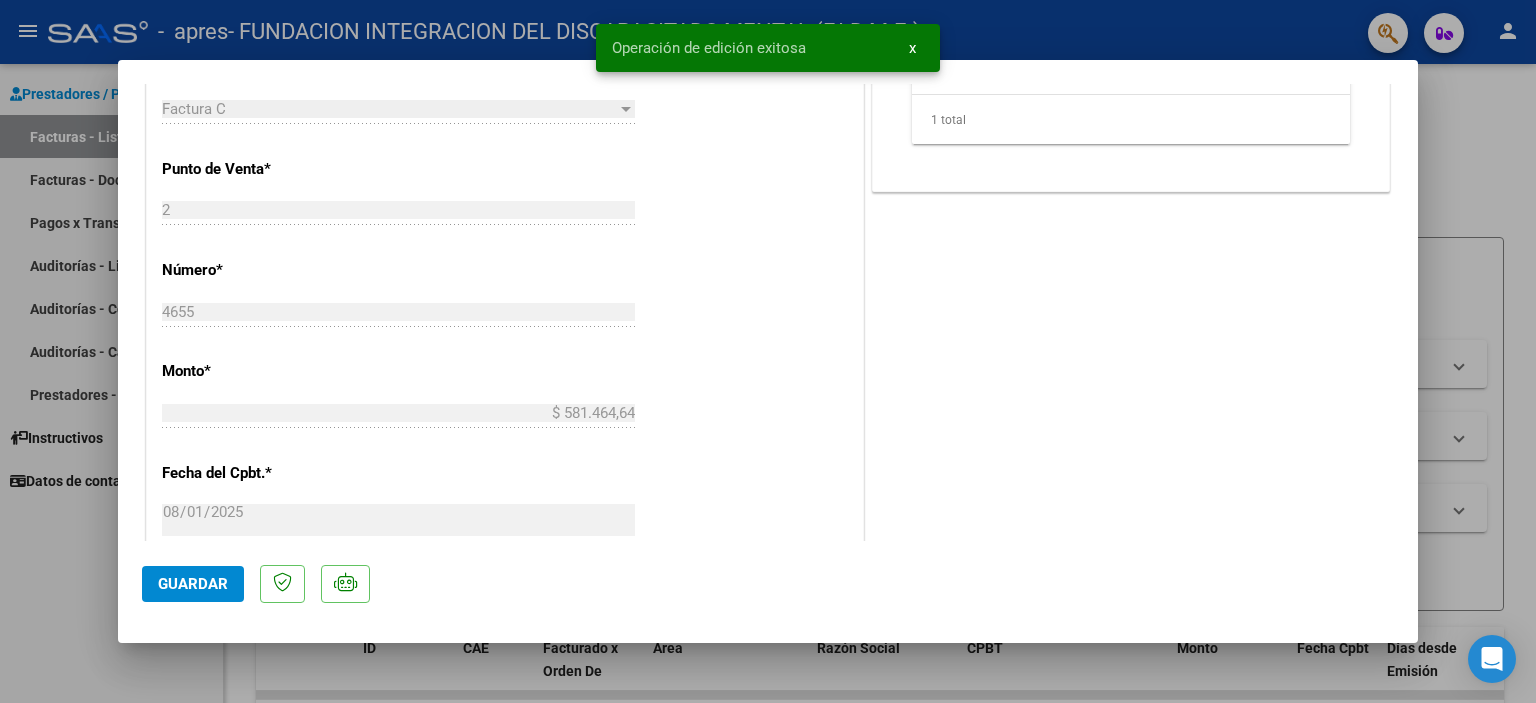scroll, scrollTop: 1331, scrollLeft: 0, axis: vertical 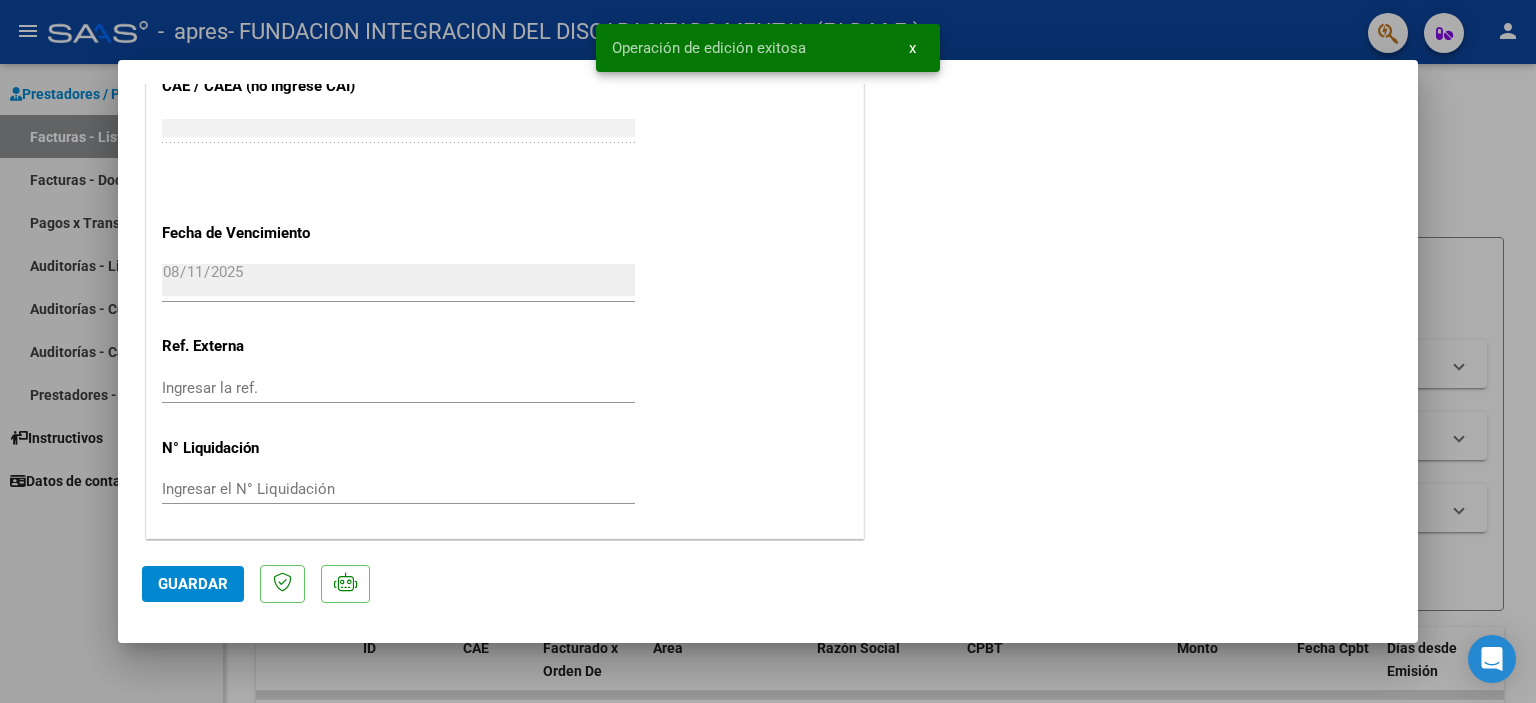 click at bounding box center [768, 351] 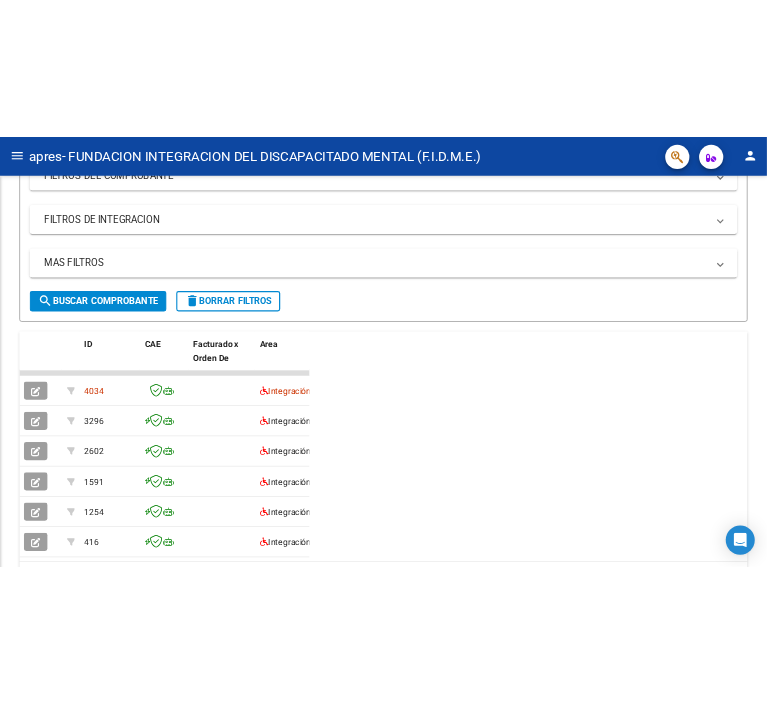 scroll, scrollTop: 424, scrollLeft: 0, axis: vertical 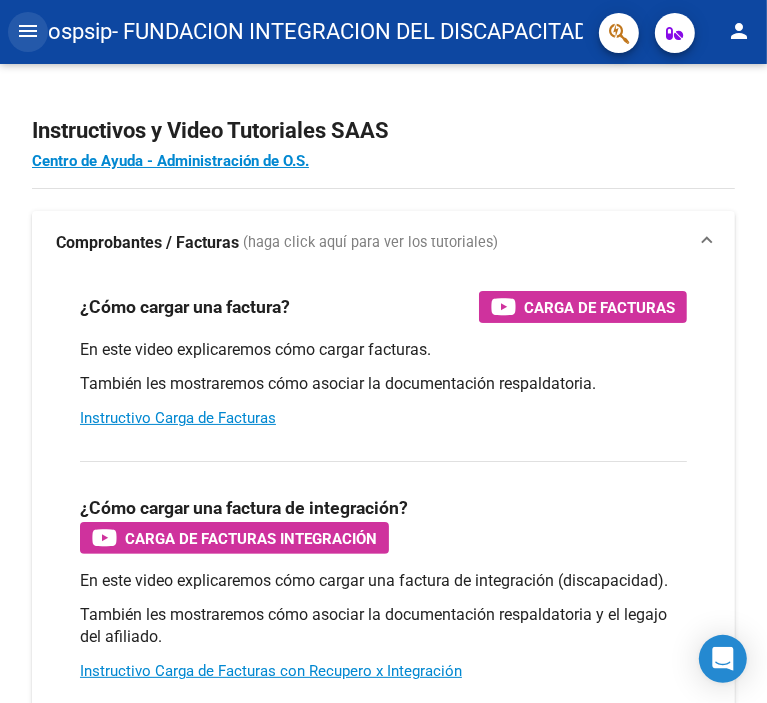 click on "menu" 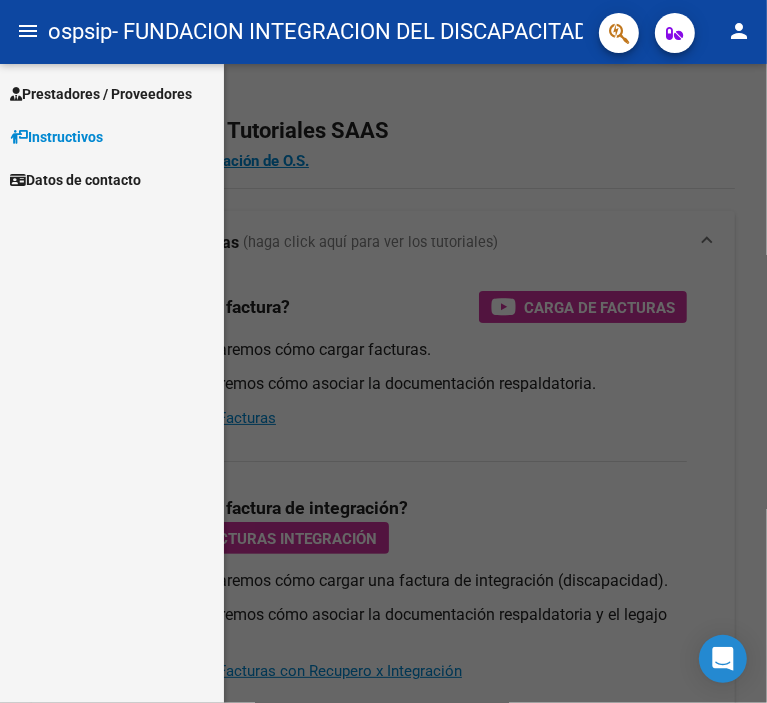 click on "Prestadores / Proveedores" at bounding box center (101, 94) 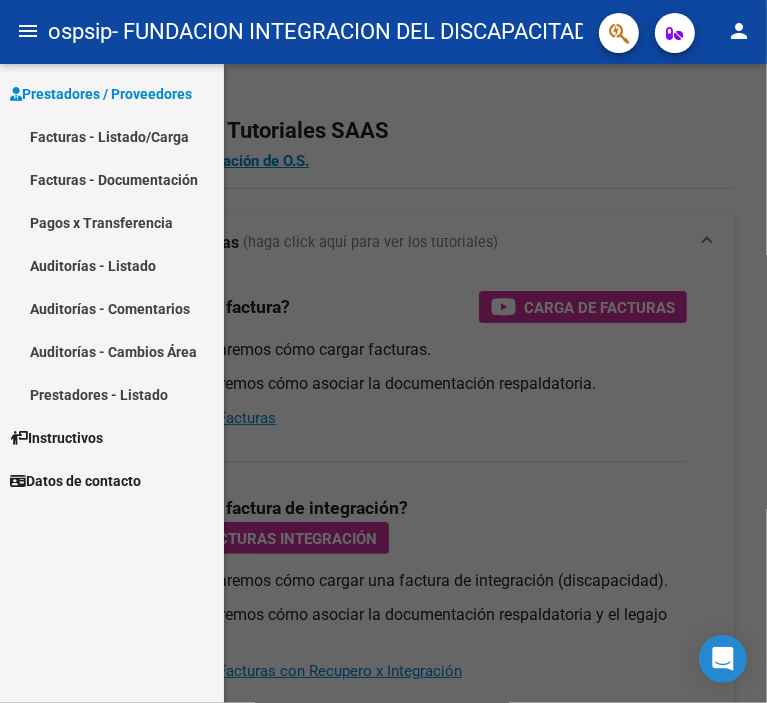 click on "Facturas - Listado/Carga" at bounding box center [112, 136] 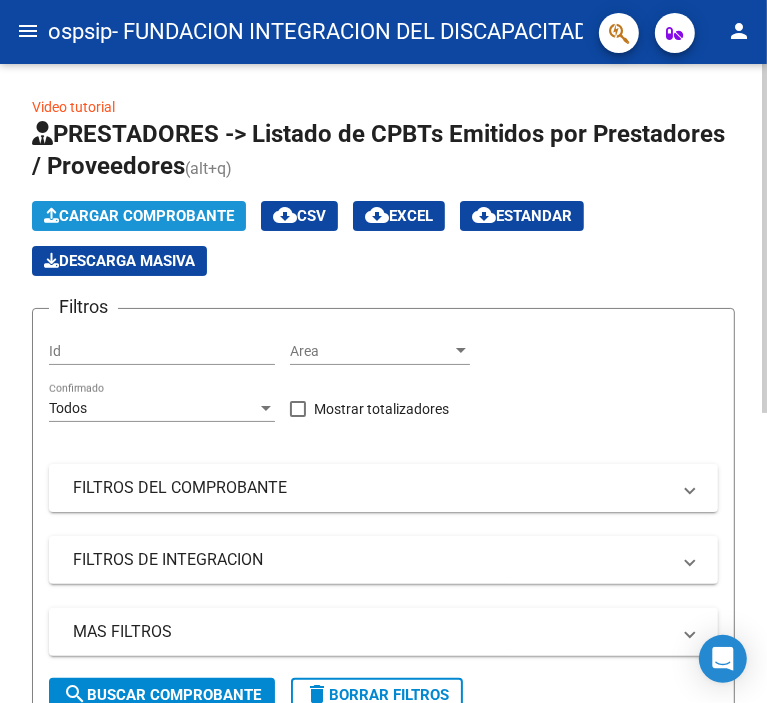 click on "Cargar Comprobante" 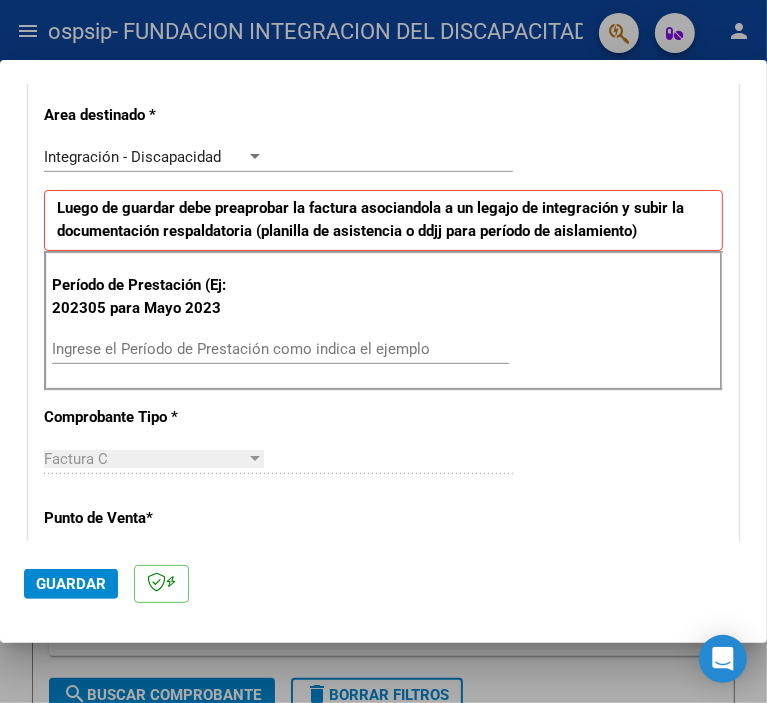 scroll, scrollTop: 400, scrollLeft: 0, axis: vertical 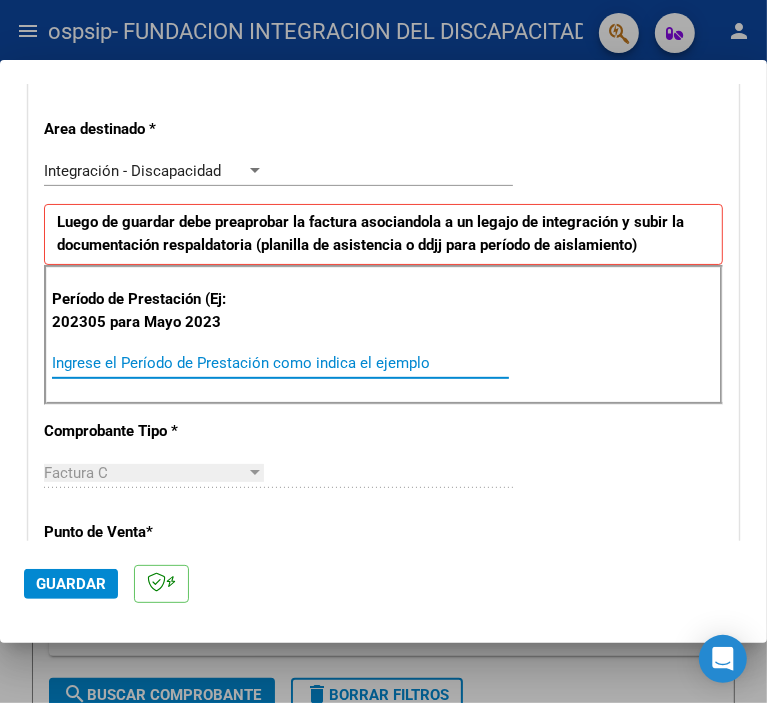 click on "Ingrese el Período de Prestación como indica el ejemplo" at bounding box center [159, 363] 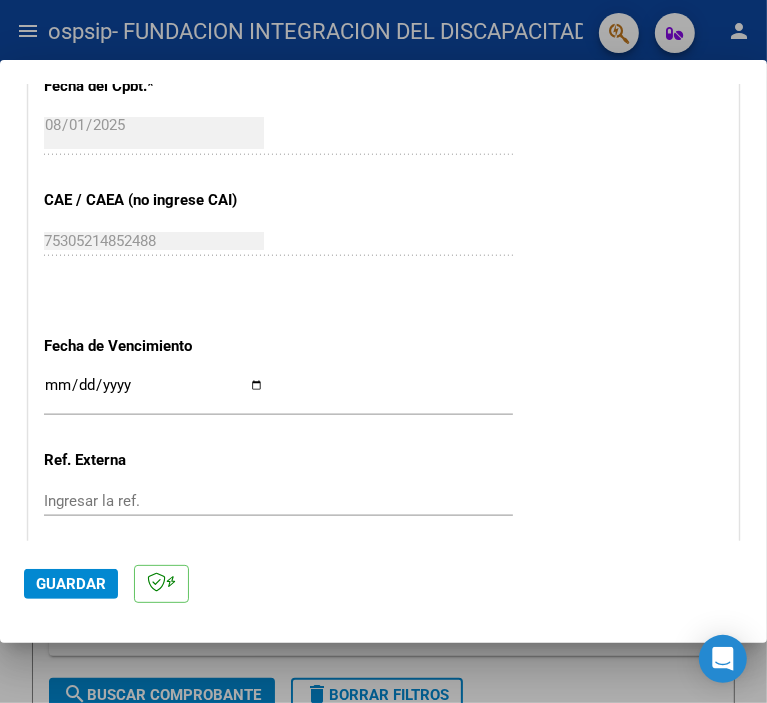 scroll, scrollTop: 1200, scrollLeft: 0, axis: vertical 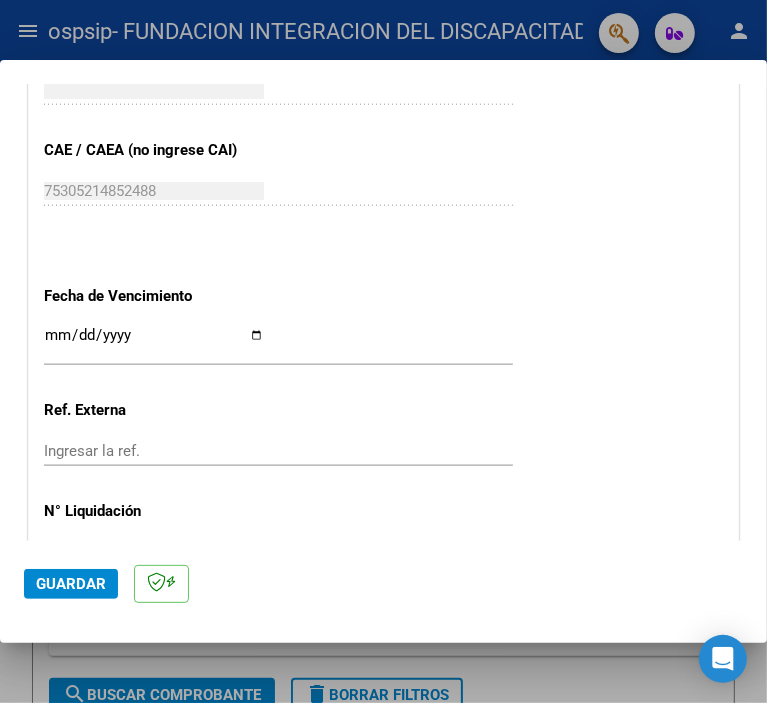 type on "202507" 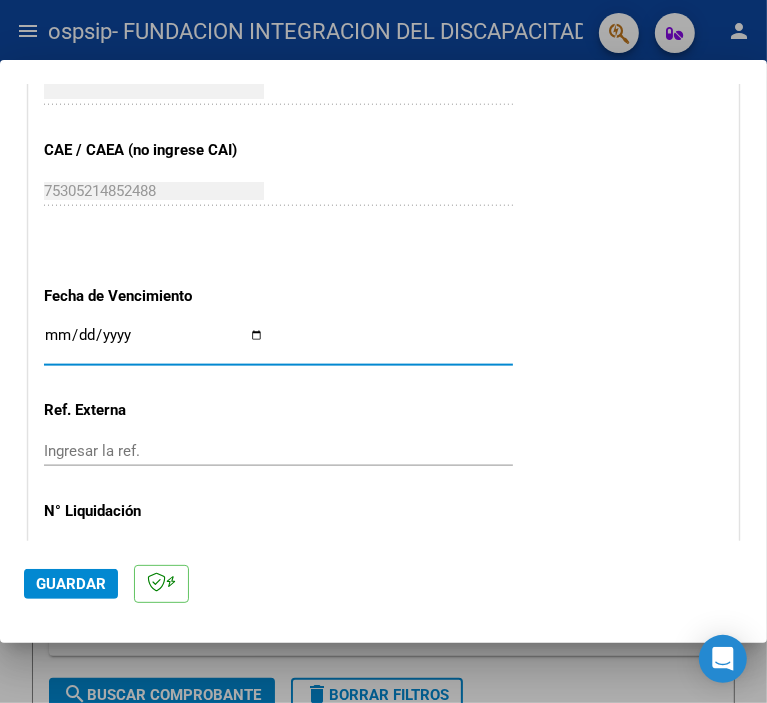 click on "Ingresar la fecha" at bounding box center [154, 343] 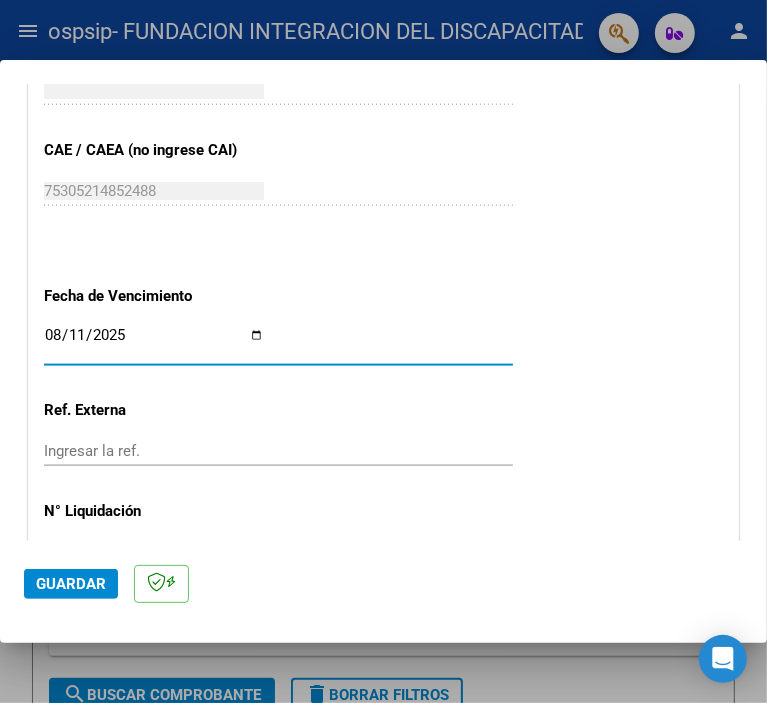 type on "2025-08-11" 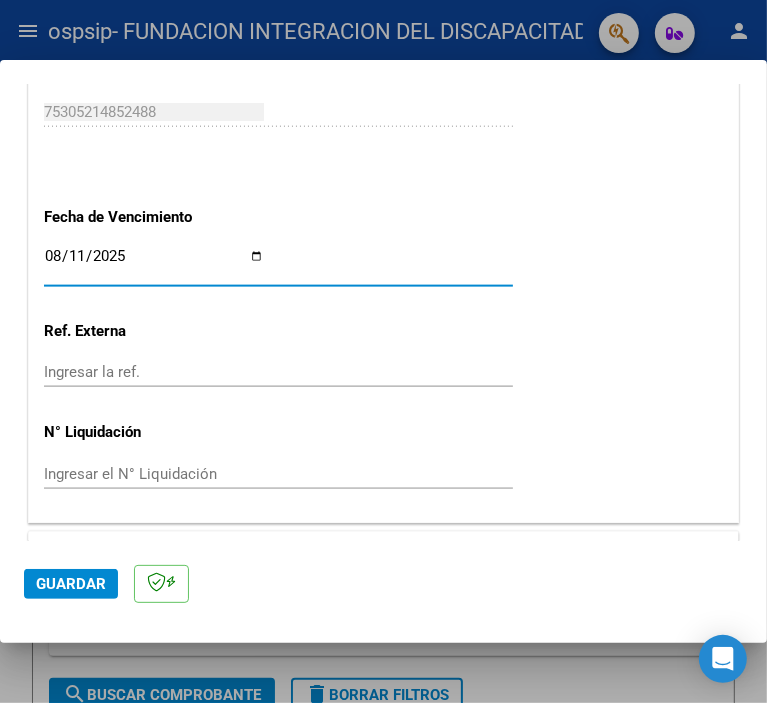 scroll, scrollTop: 1324, scrollLeft: 0, axis: vertical 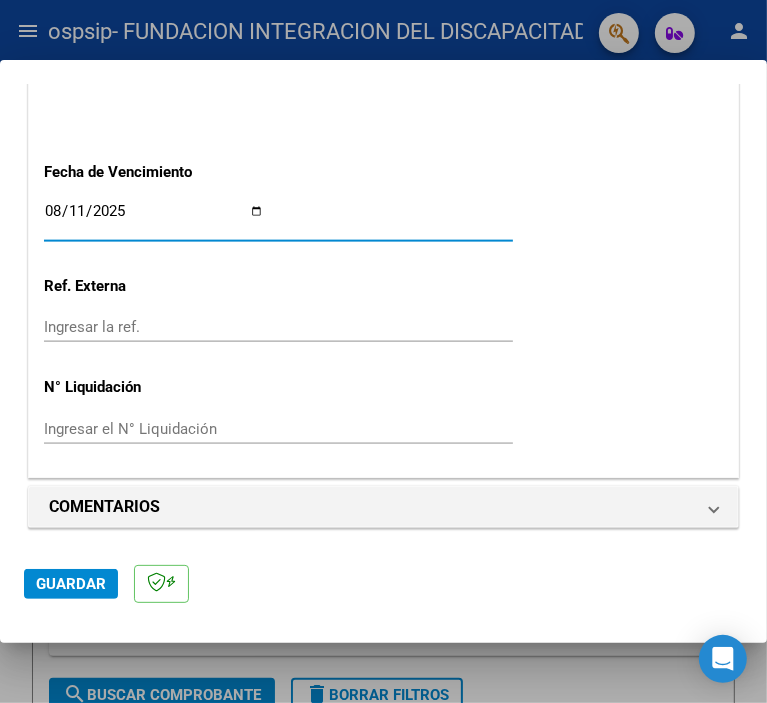 click on "Guardar" 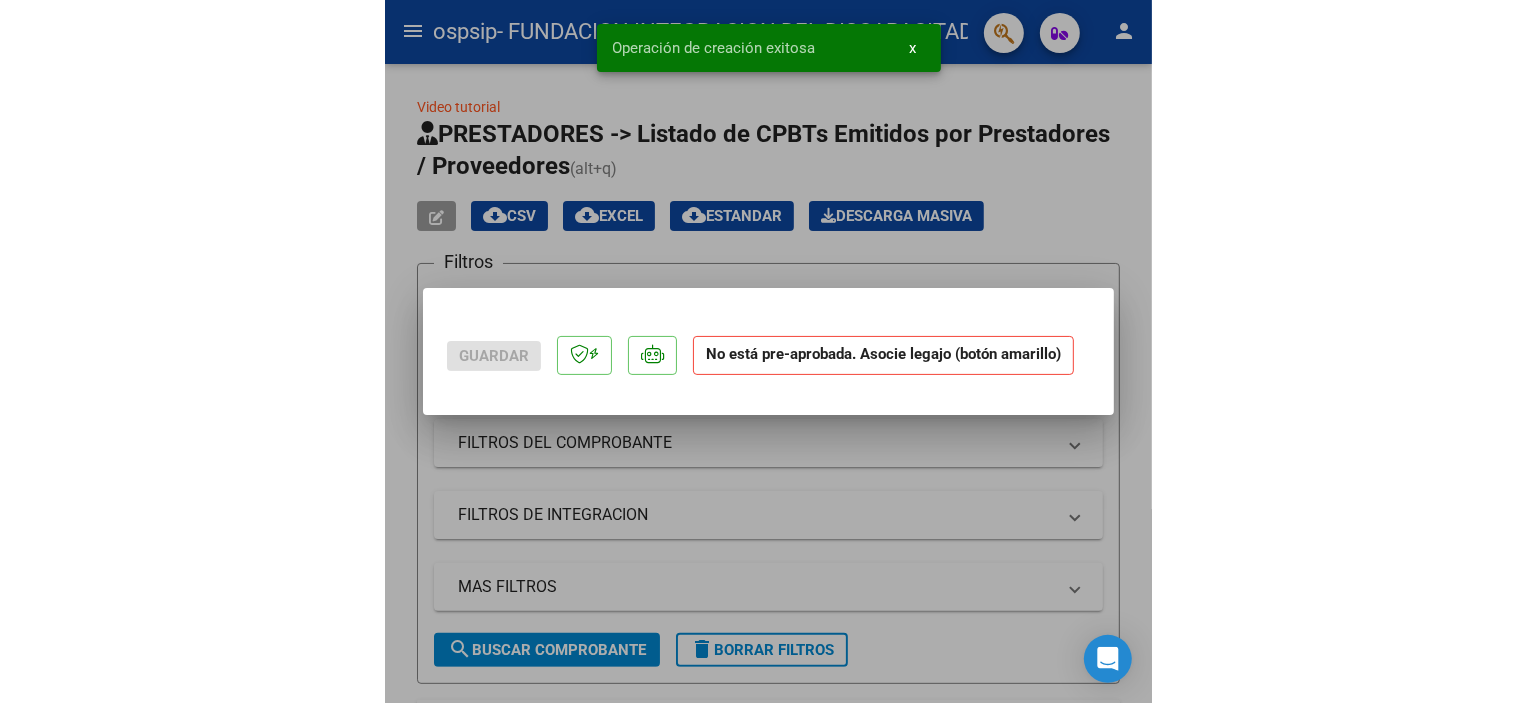 scroll, scrollTop: 0, scrollLeft: 0, axis: both 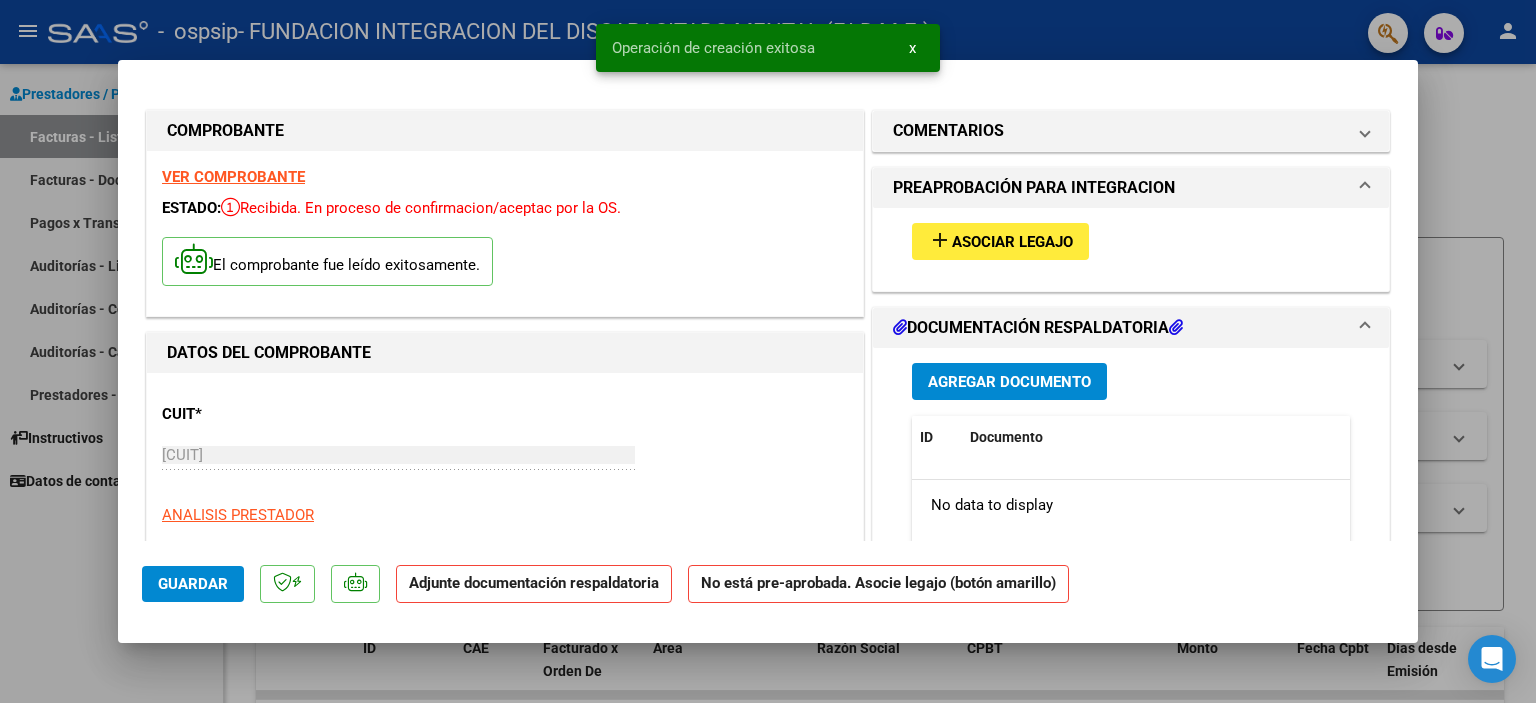 click on "Asociar Legajo" at bounding box center [1012, 242] 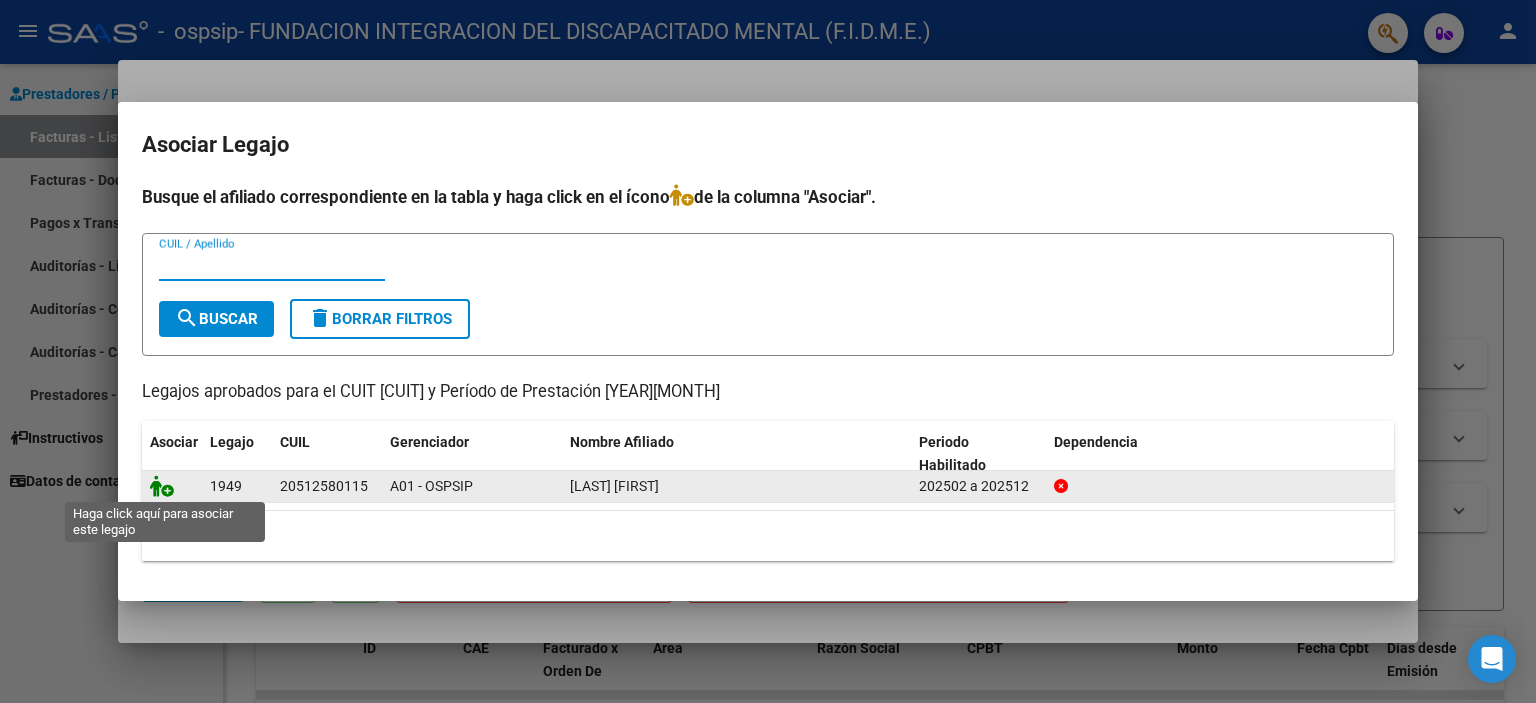 click 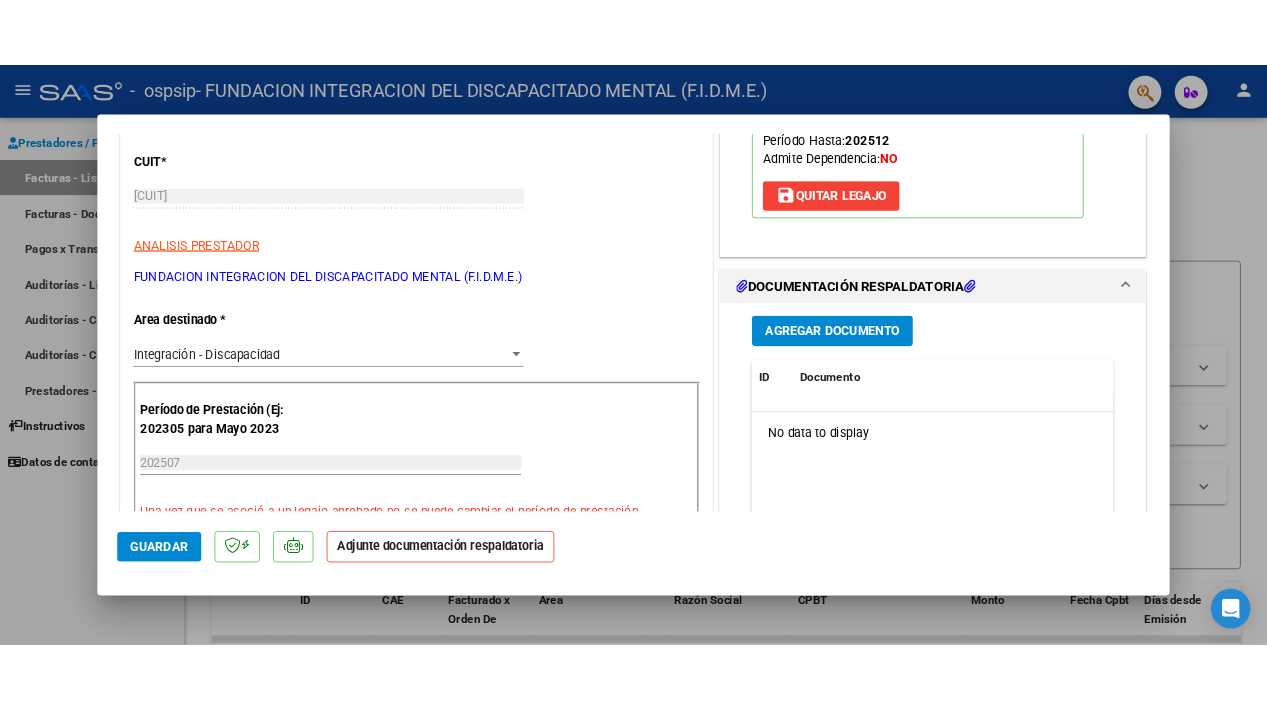 scroll, scrollTop: 400, scrollLeft: 0, axis: vertical 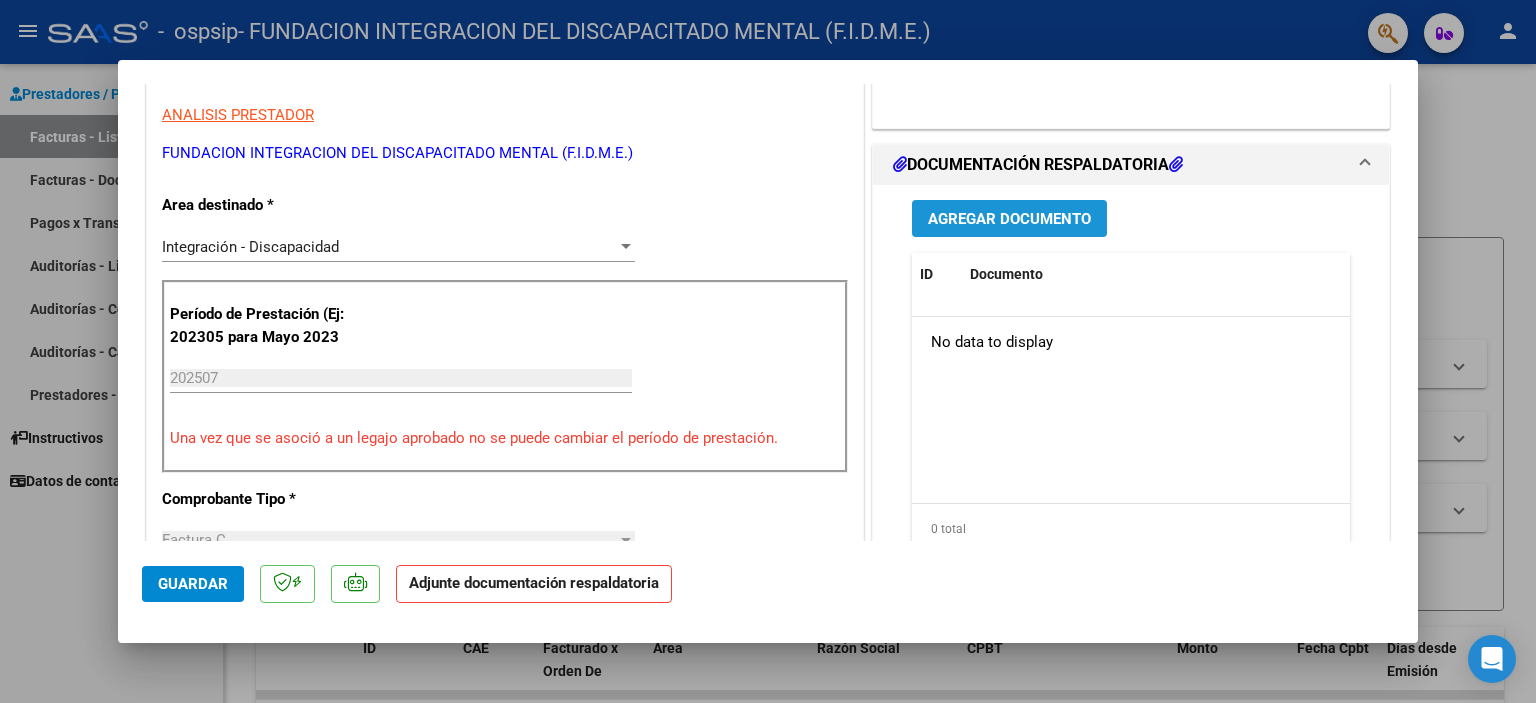 click on "Agregar Documento" at bounding box center (1009, 219) 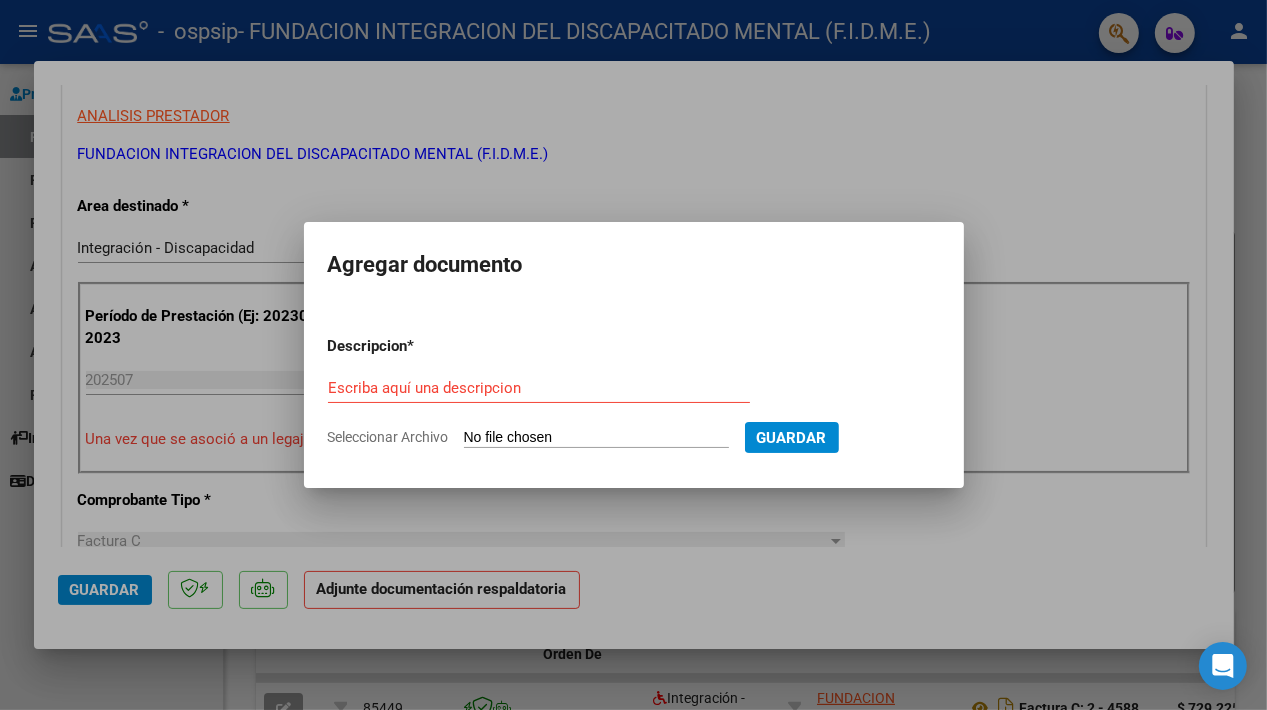type on "C:\fakepath\Alderete asistencia julio 25 .pdf" 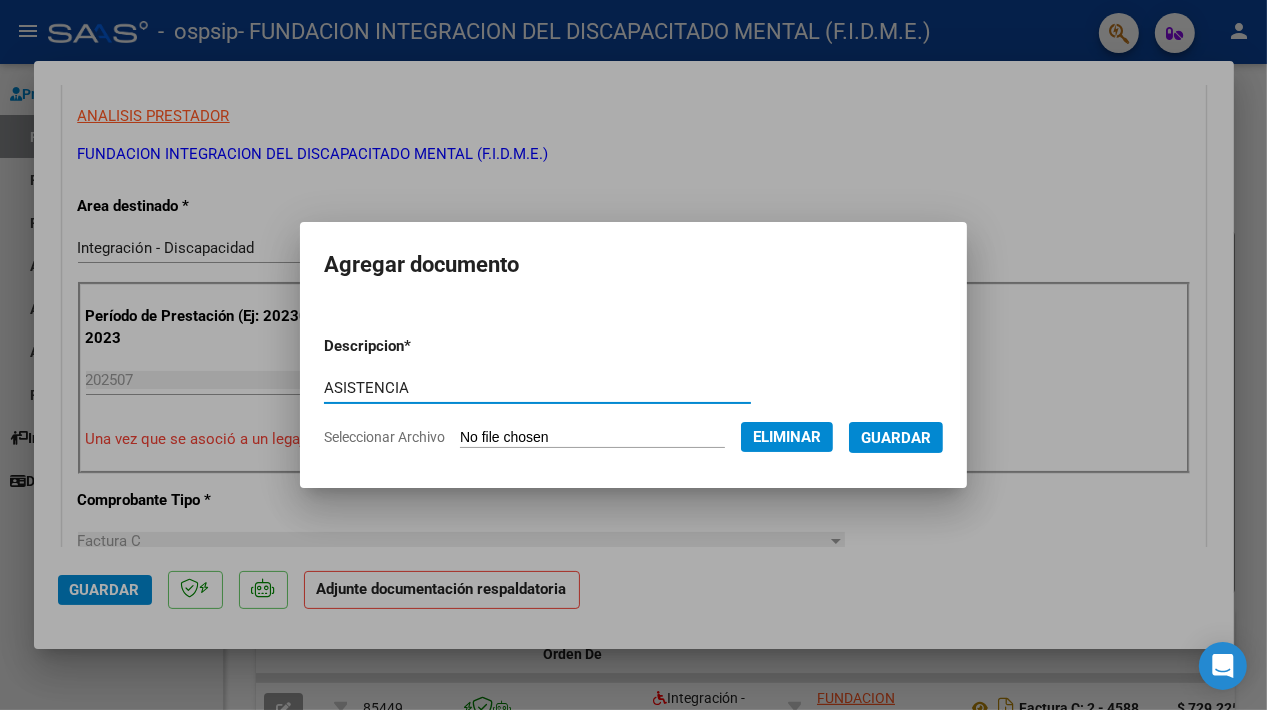 type on "ASISTENCIA" 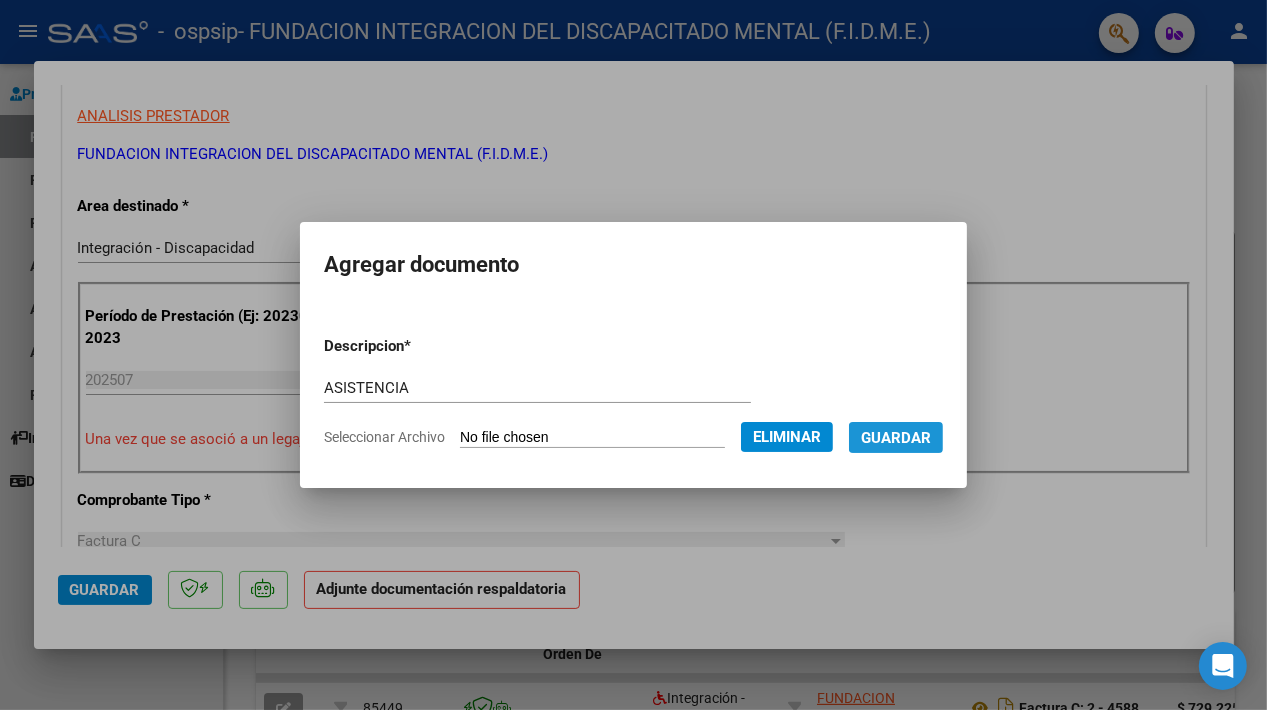 click on "Guardar" at bounding box center [896, 438] 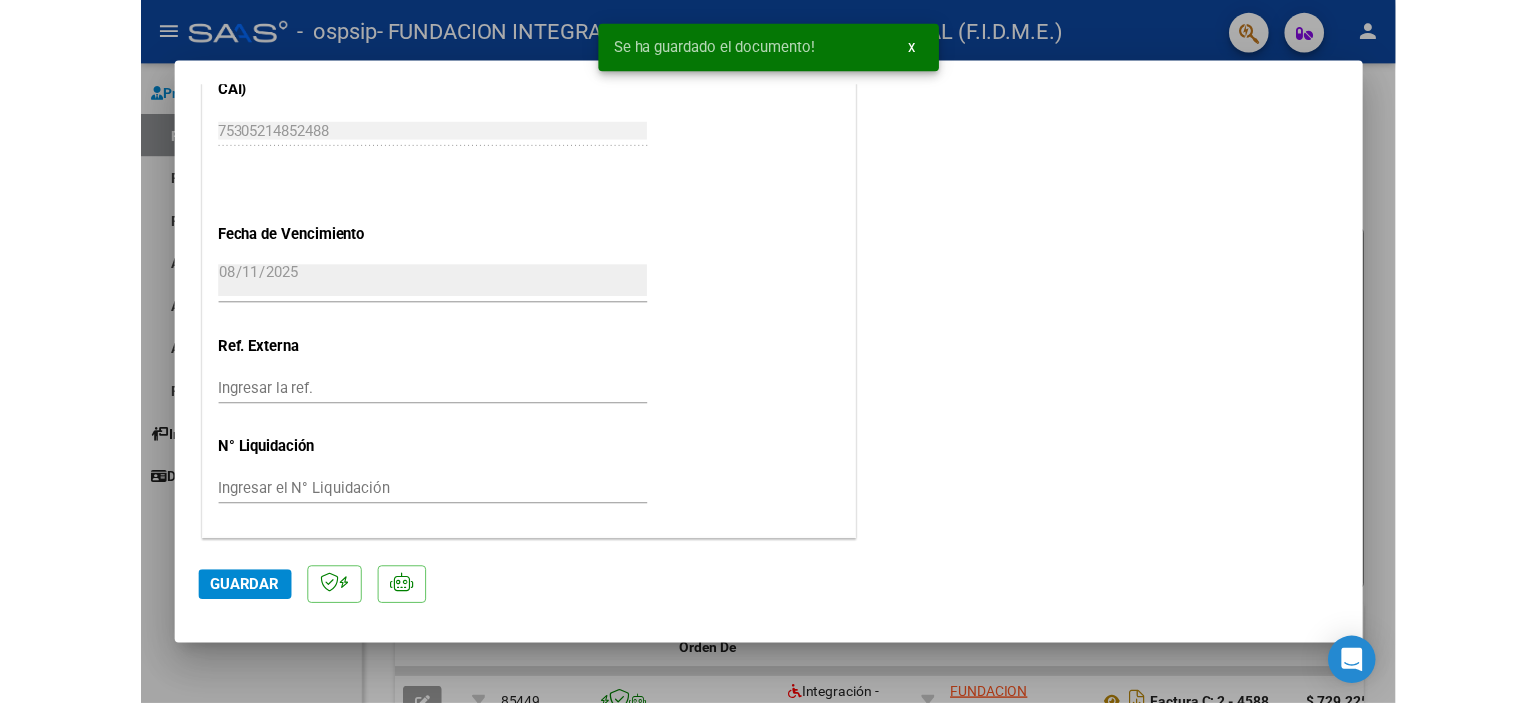 scroll, scrollTop: 1331, scrollLeft: 0, axis: vertical 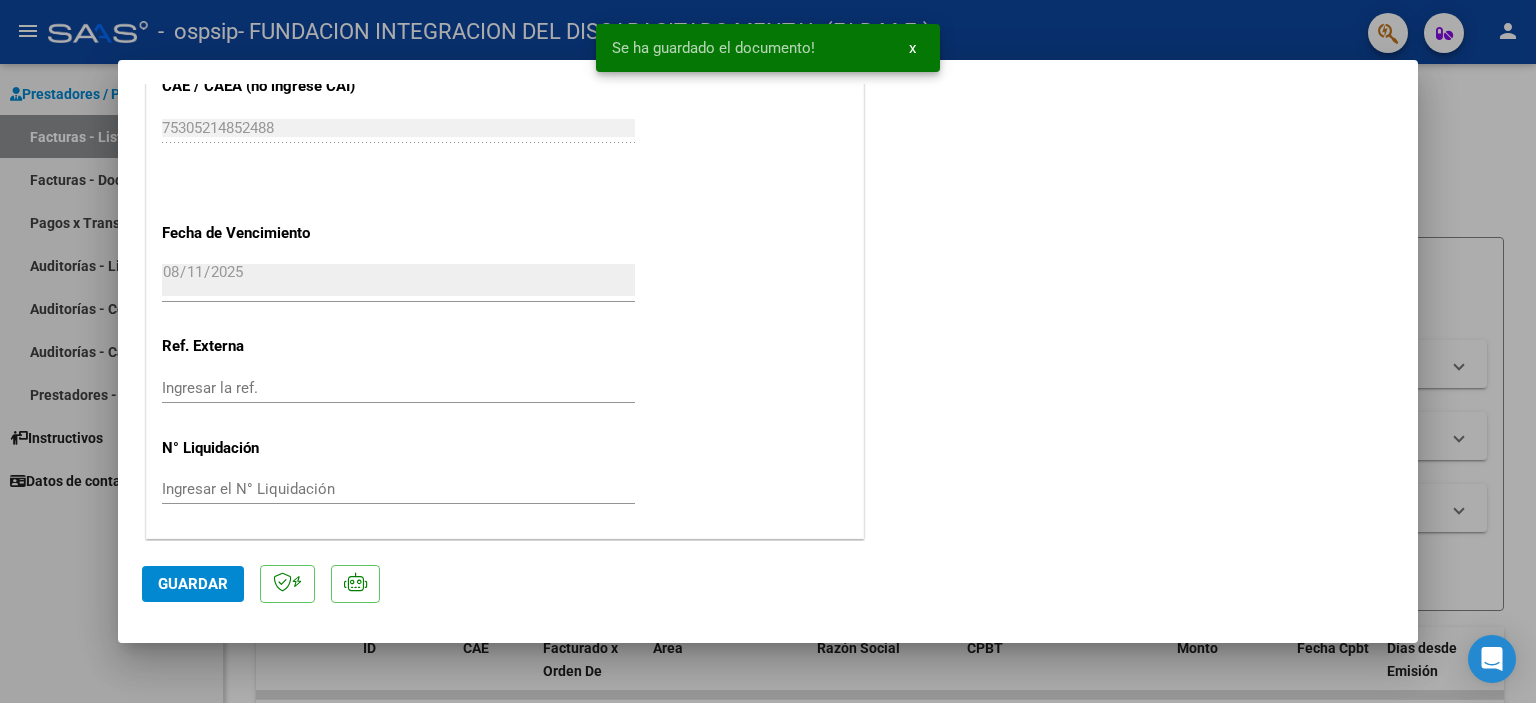 click on "Guardar" 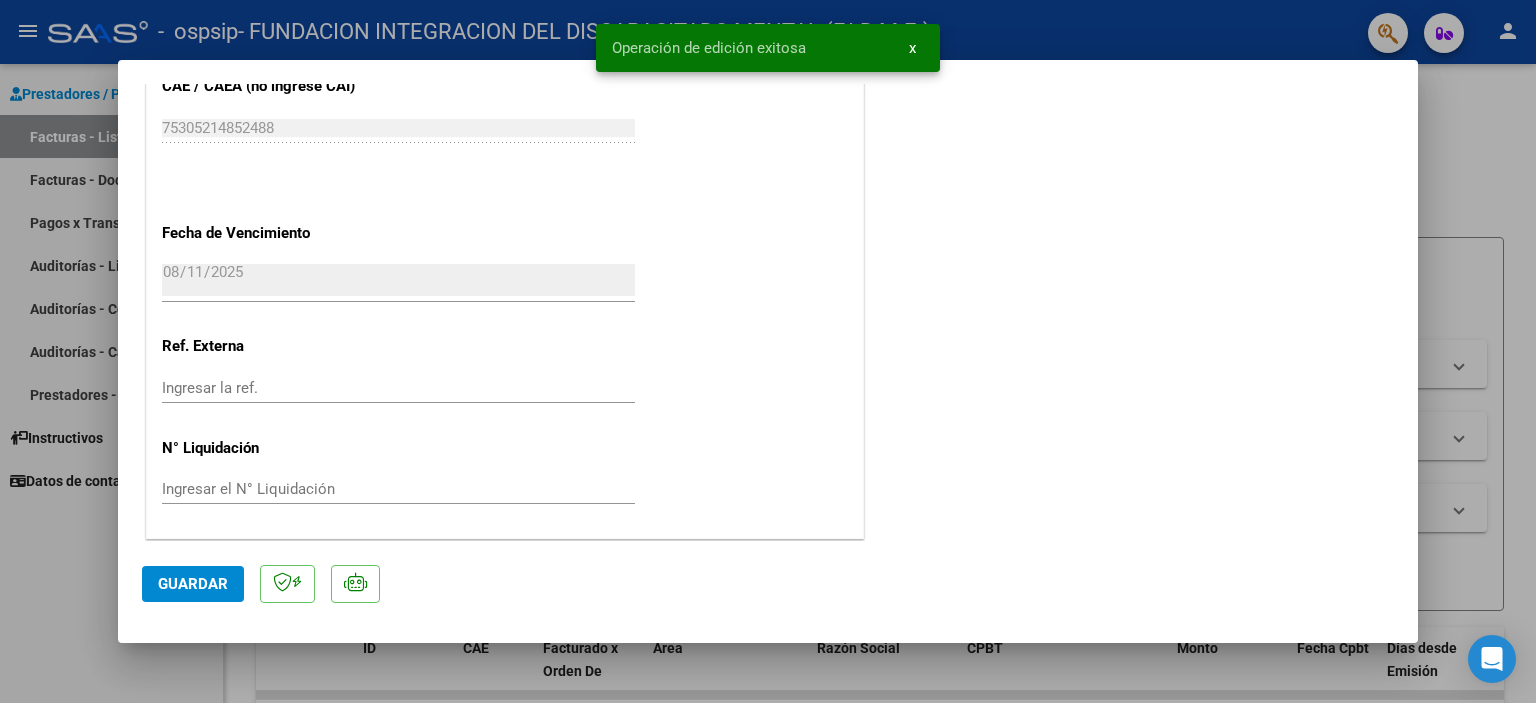 click at bounding box center [768, 351] 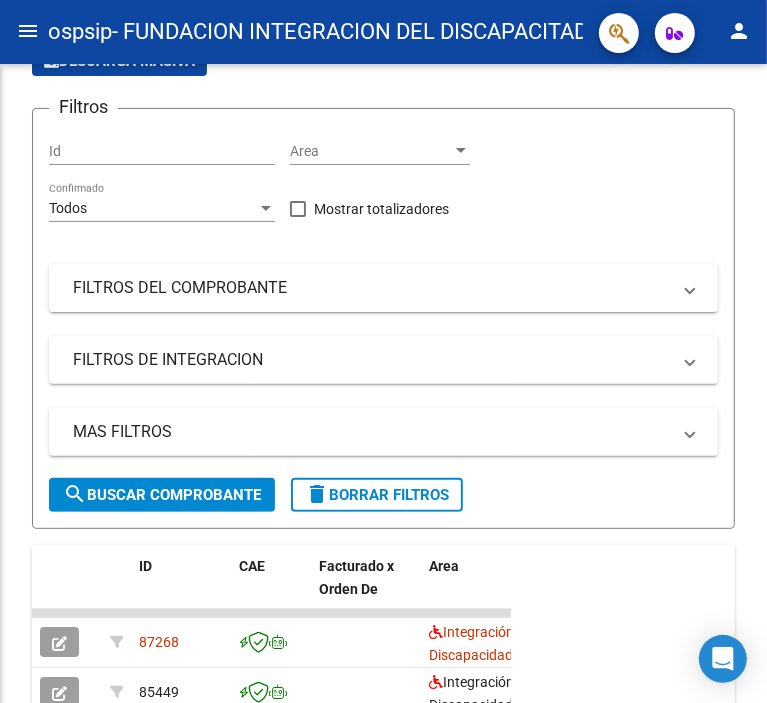 scroll, scrollTop: 276, scrollLeft: 0, axis: vertical 